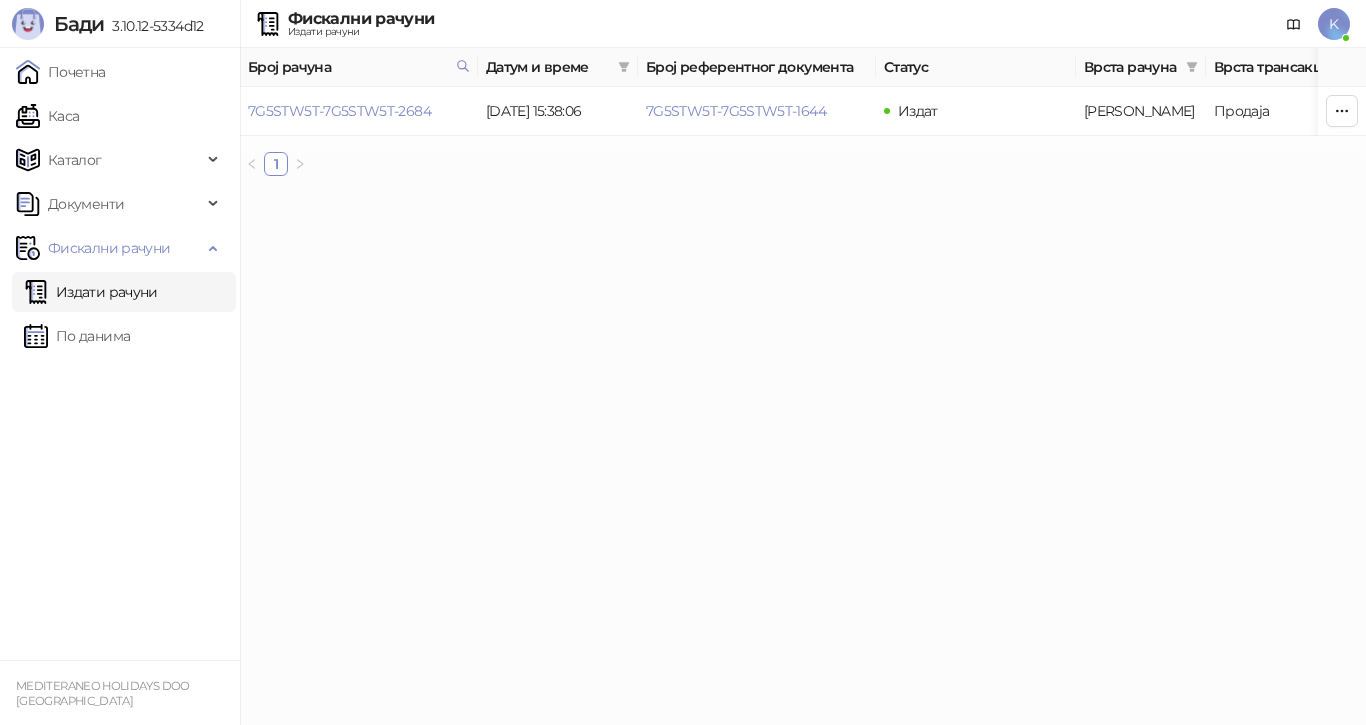 scroll, scrollTop: 0, scrollLeft: 0, axis: both 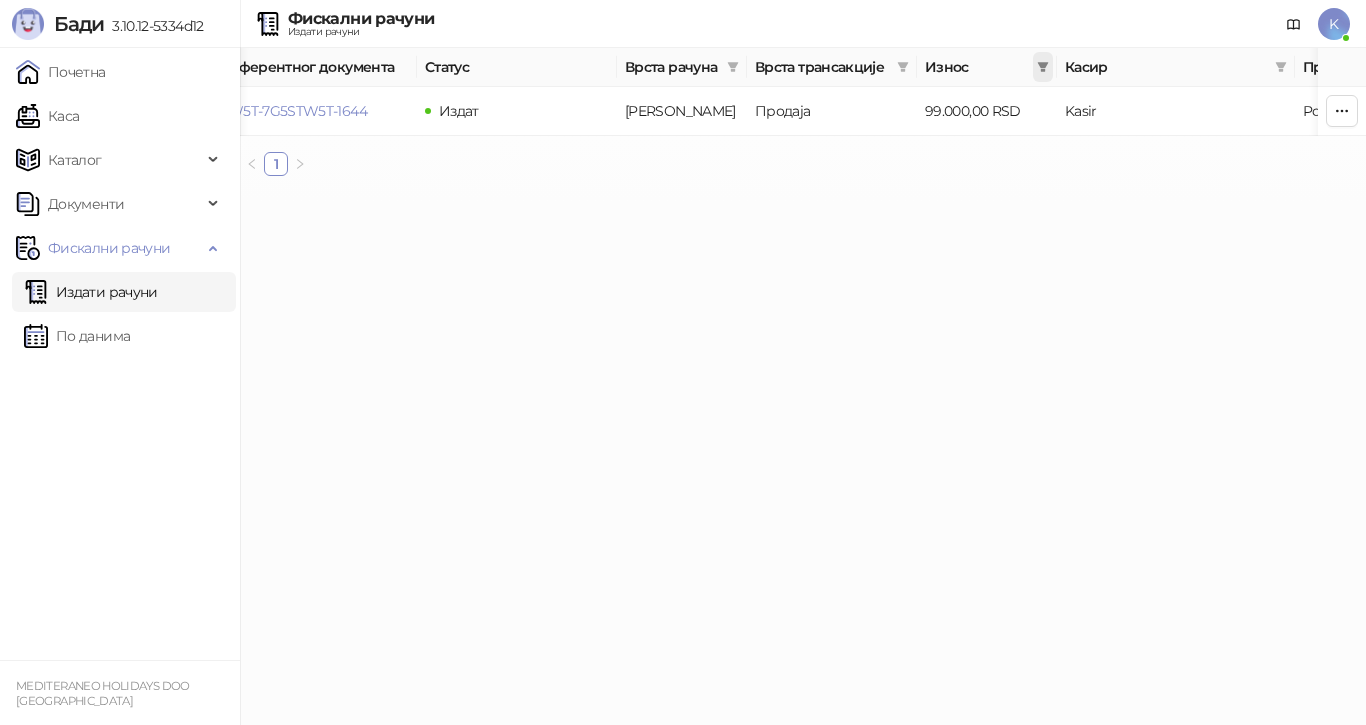 click 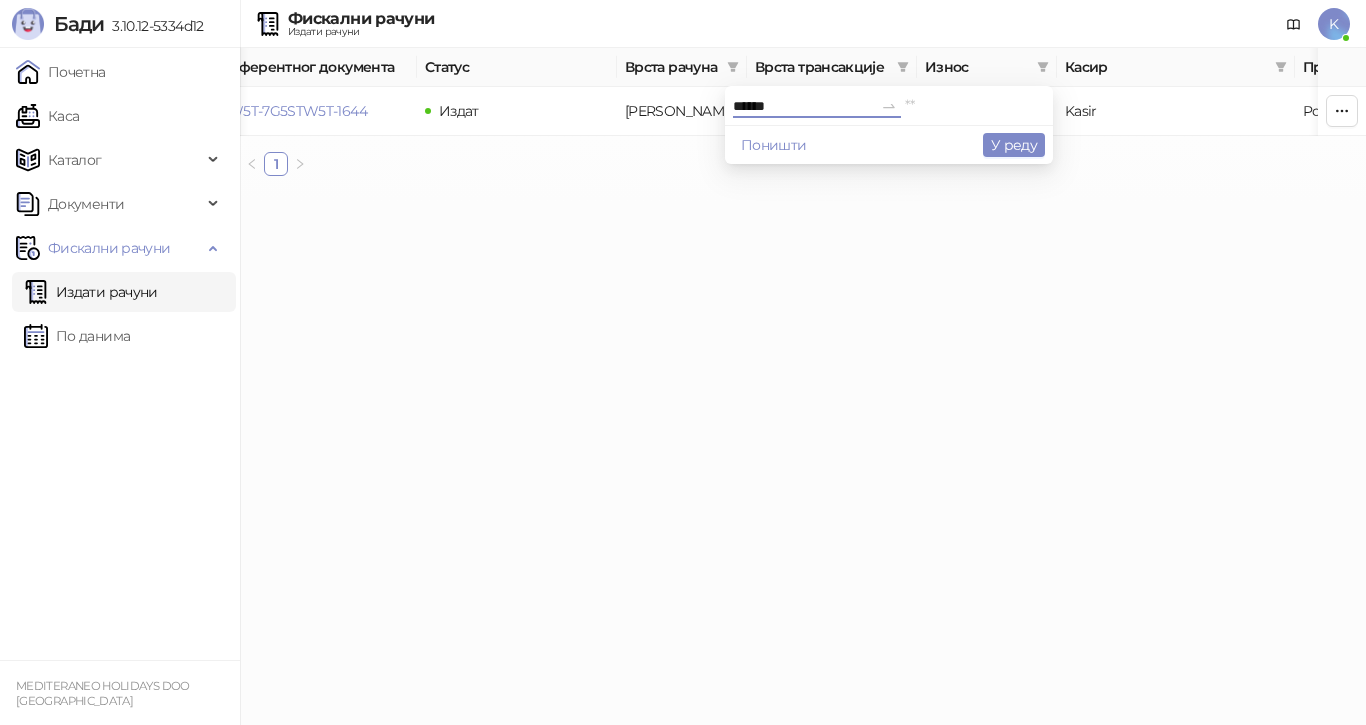 type on "******" 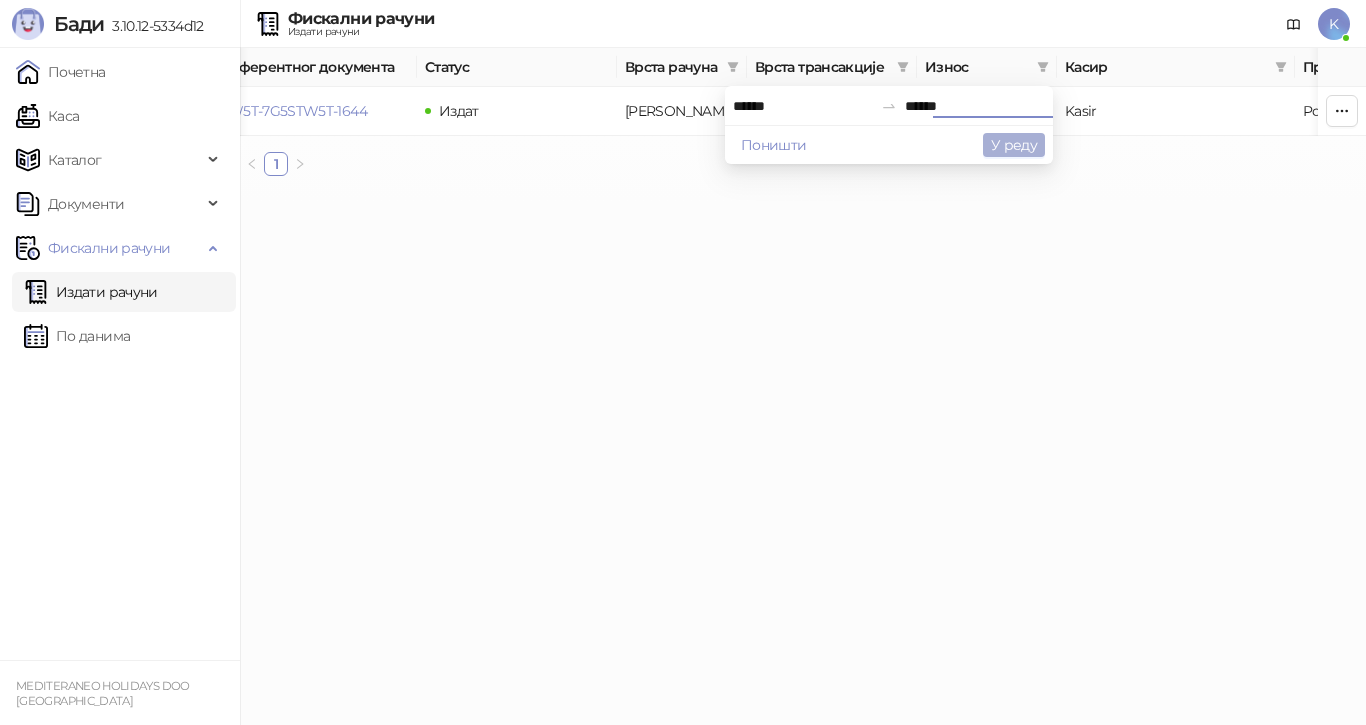 type on "******" 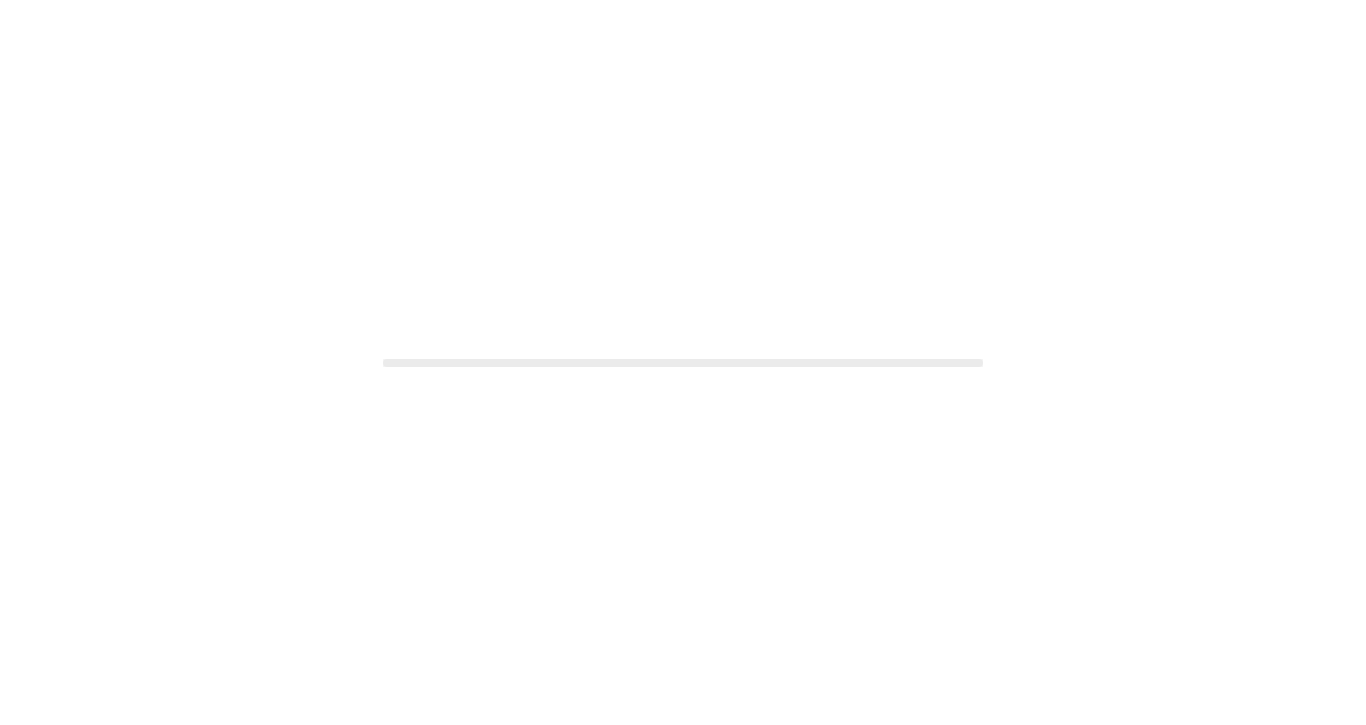 scroll, scrollTop: 0, scrollLeft: 0, axis: both 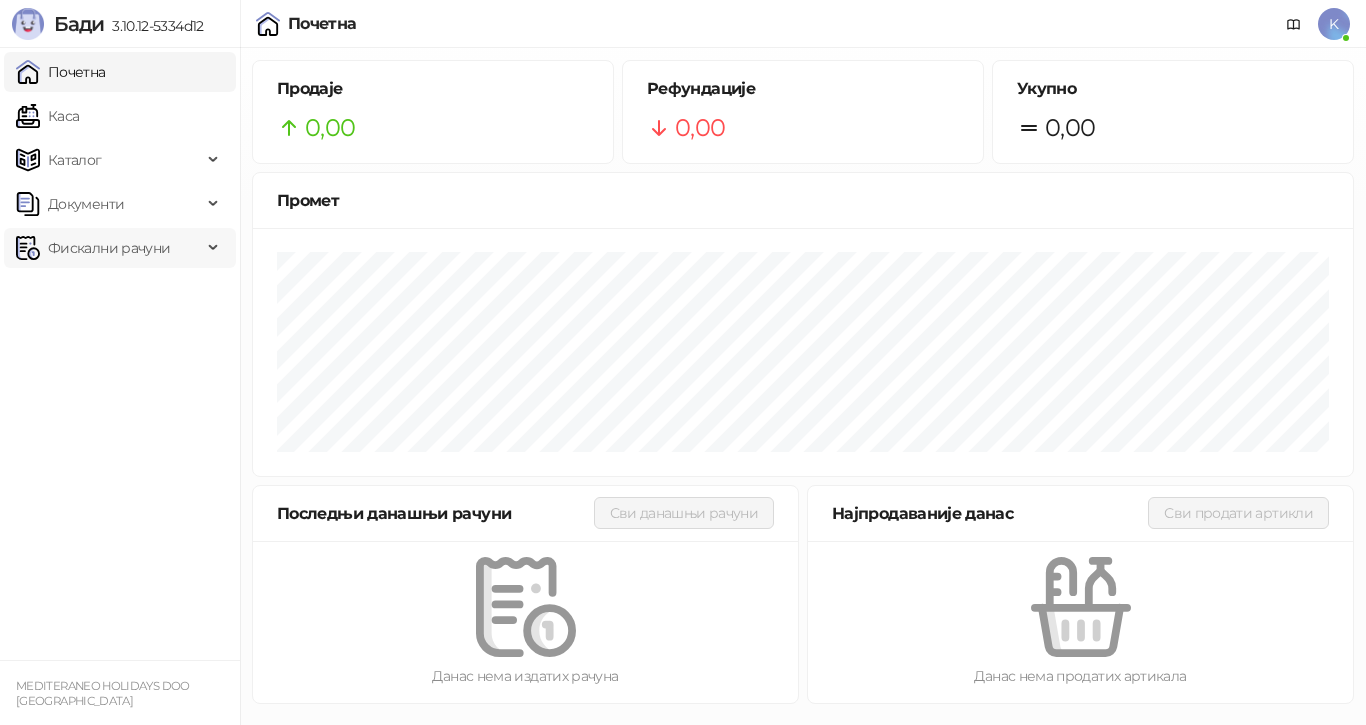 click on "Фискални рачуни" at bounding box center [109, 248] 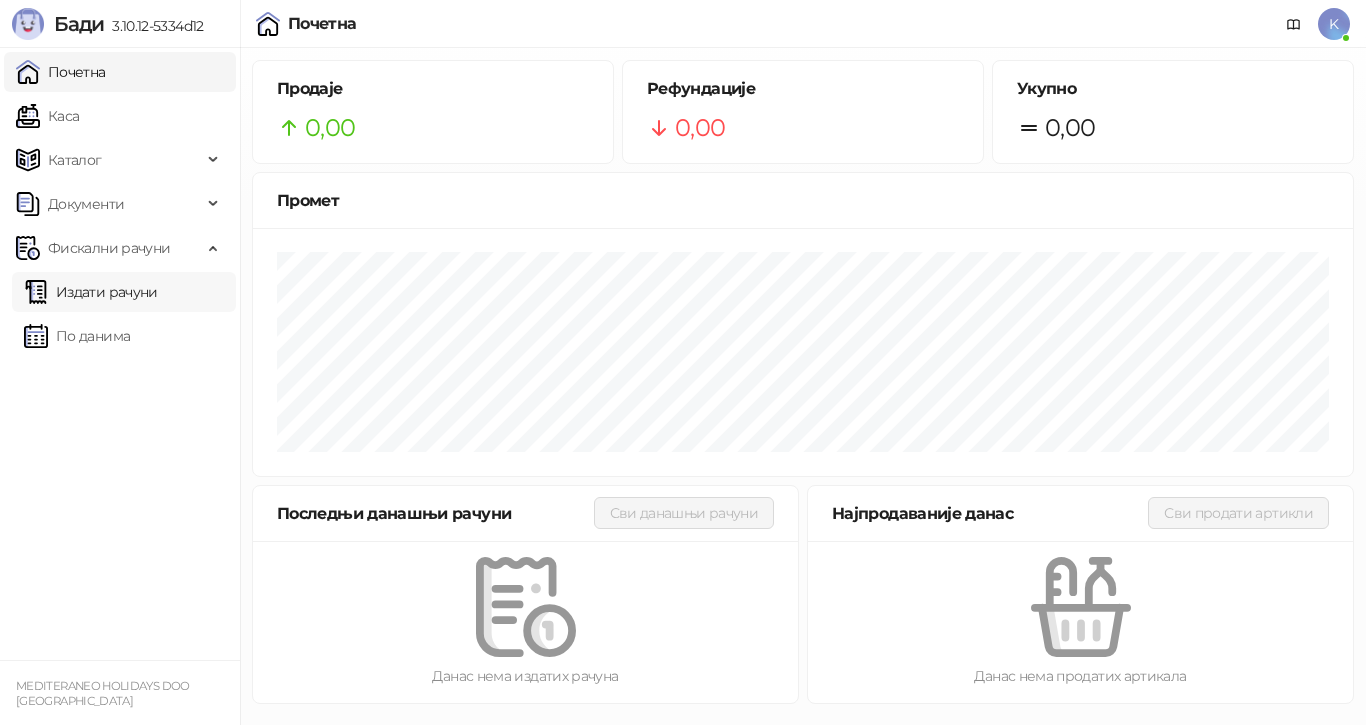 click on "Издати рачуни" at bounding box center (91, 292) 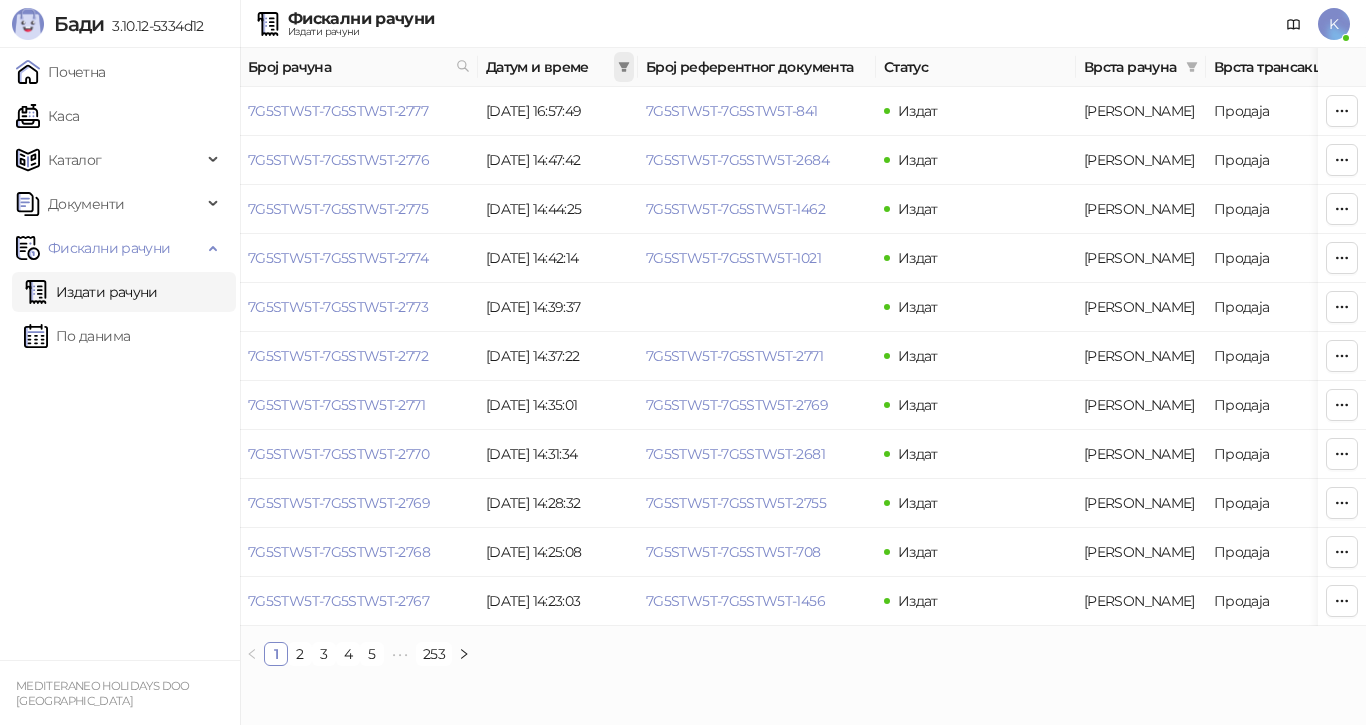 click 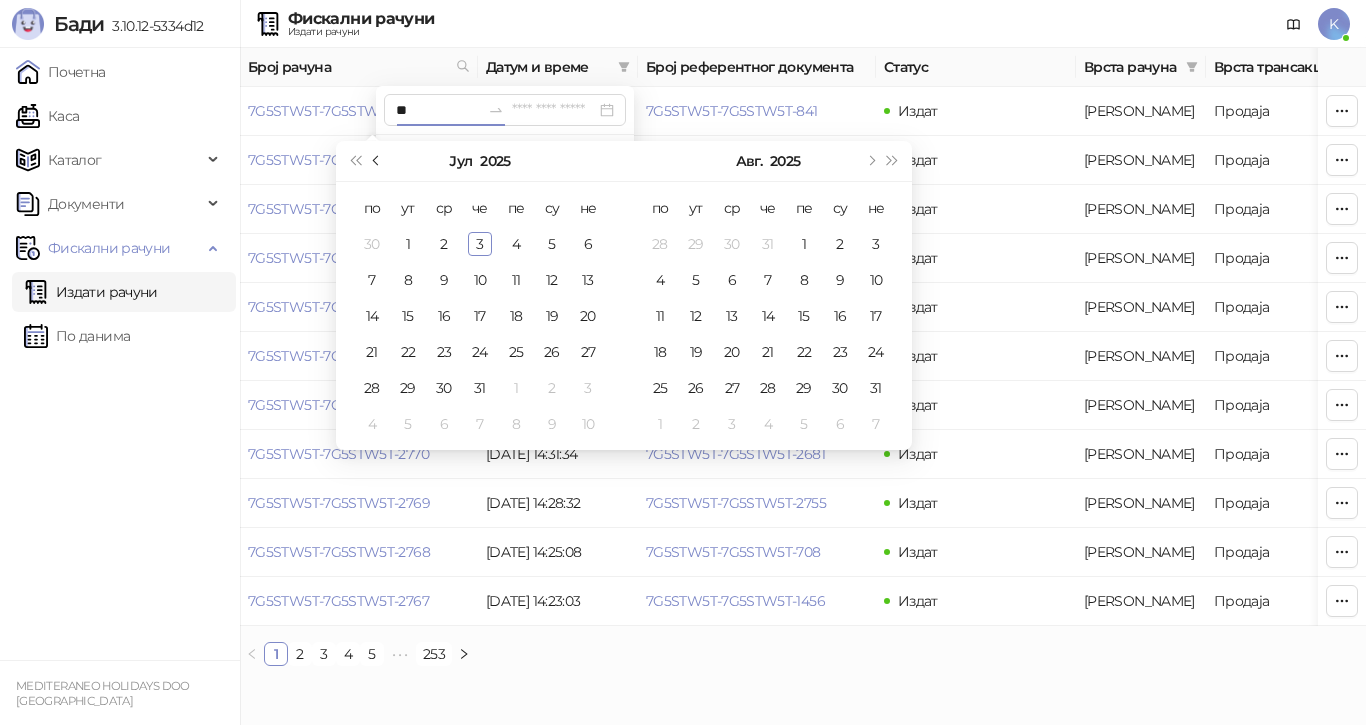 click at bounding box center [377, 161] 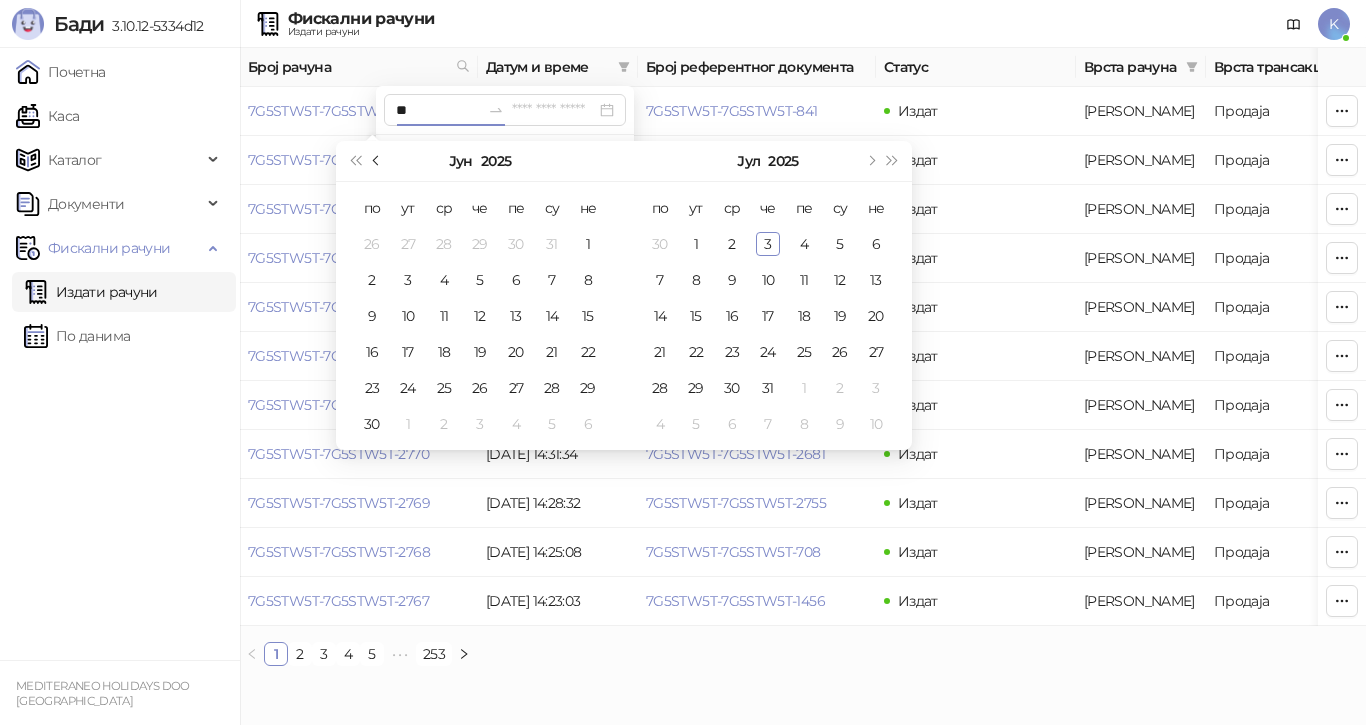 click at bounding box center [377, 161] 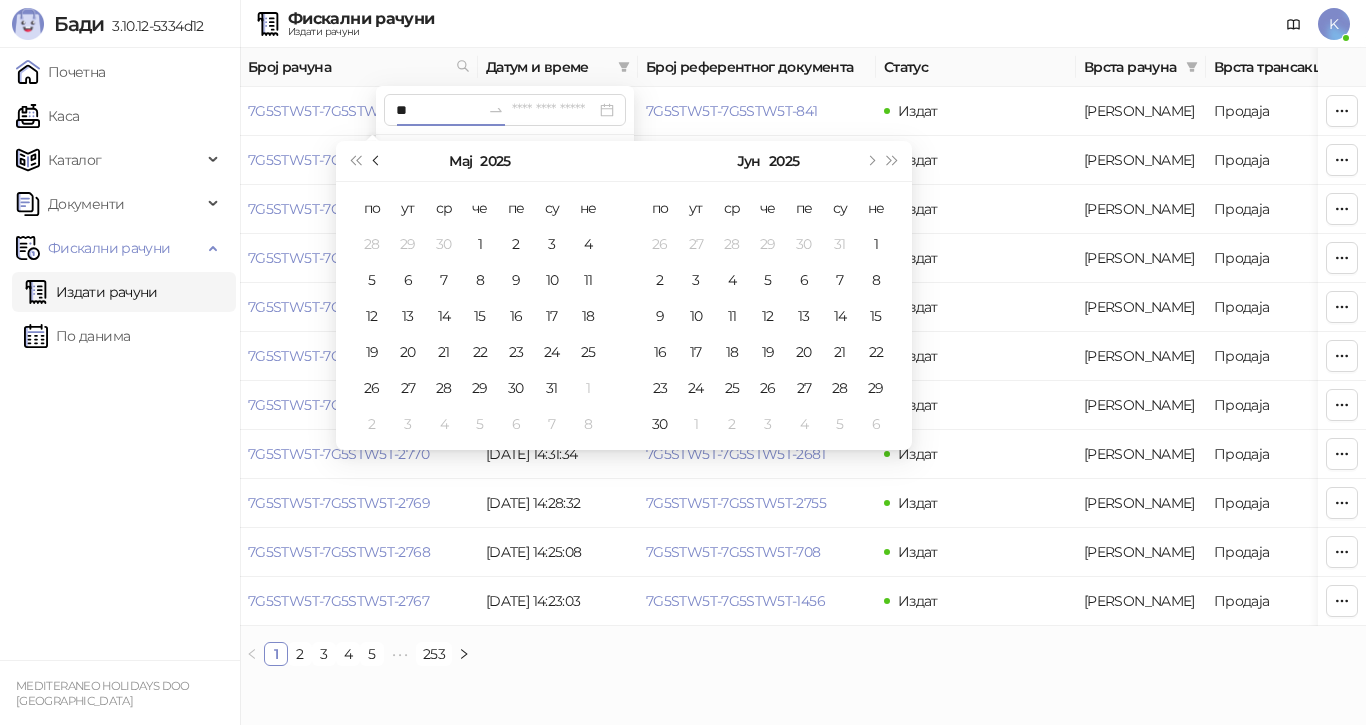 click at bounding box center [377, 161] 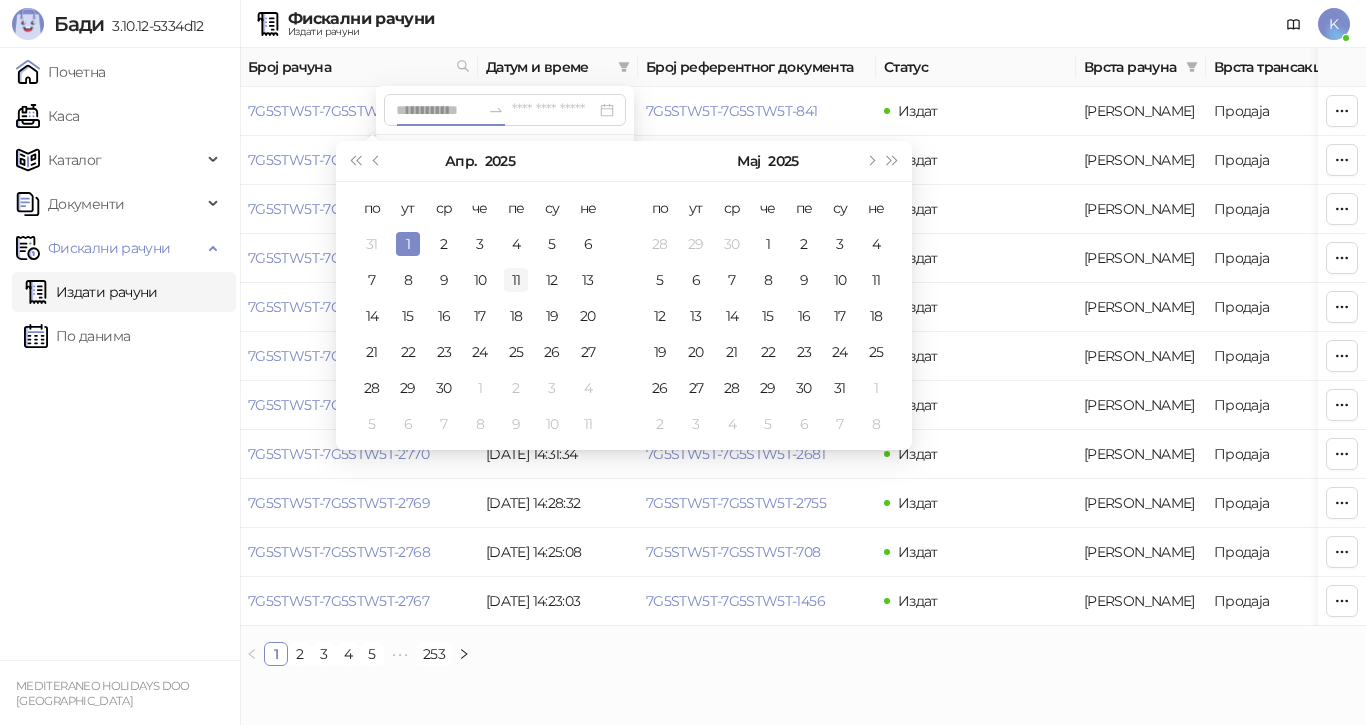 type on "**********" 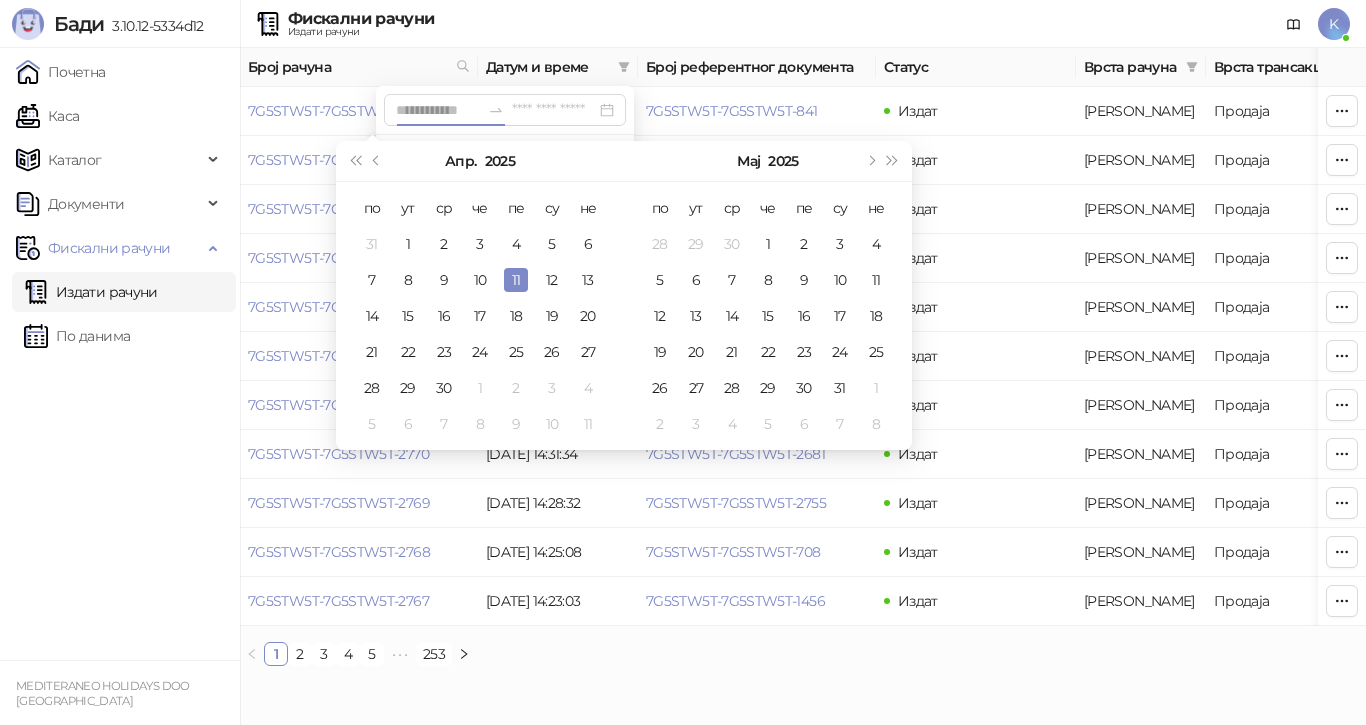 click on "11" at bounding box center (516, 280) 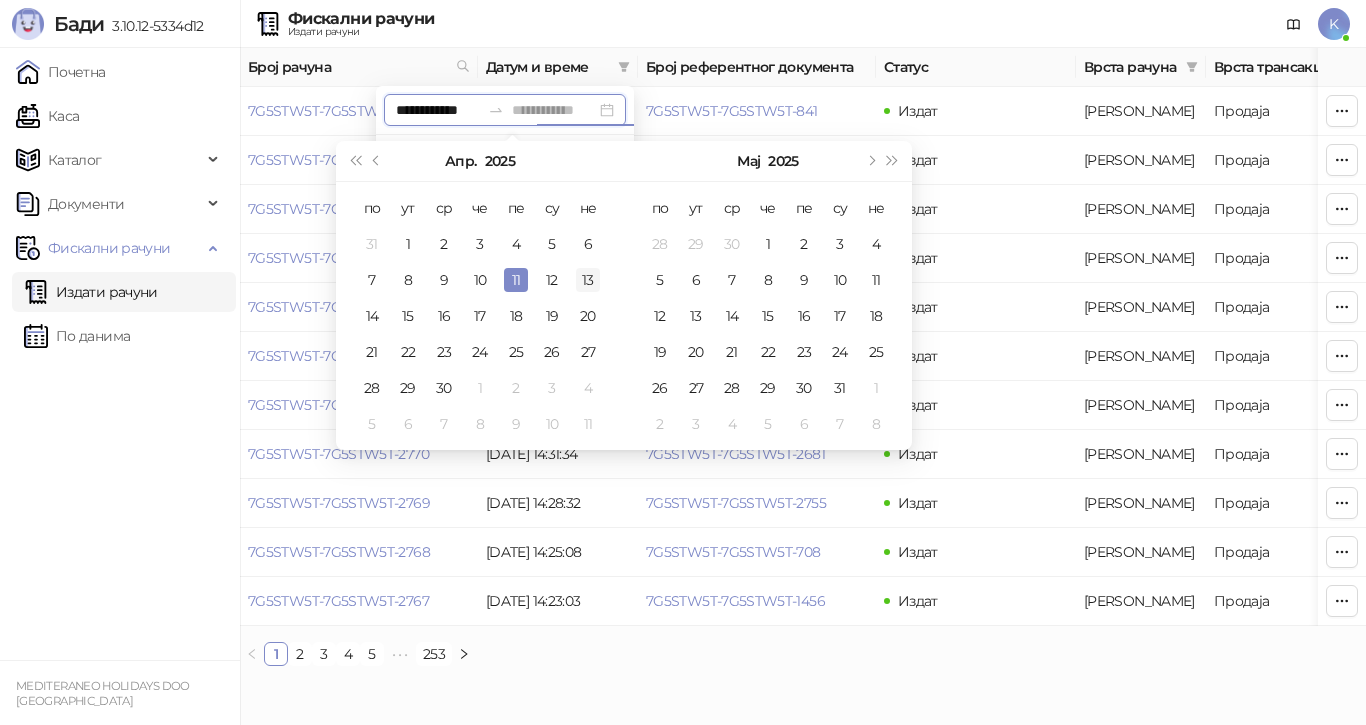 type on "**********" 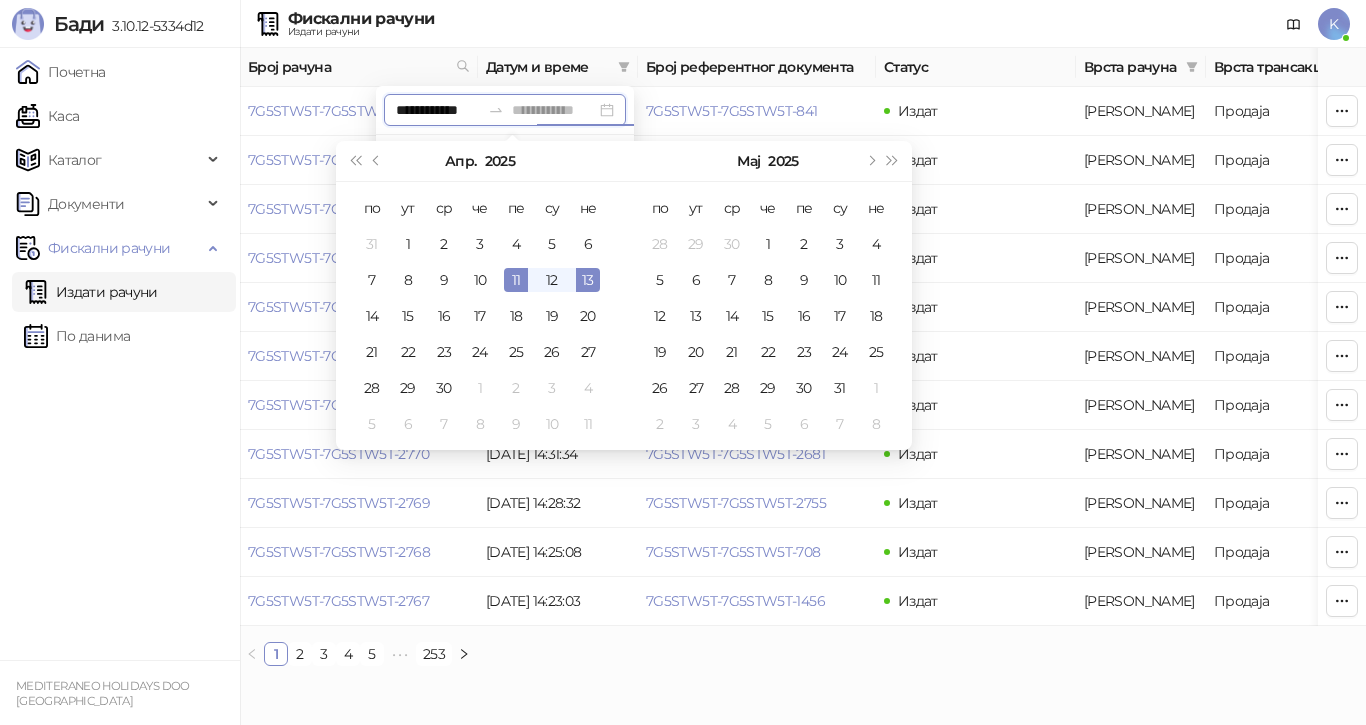 type on "**********" 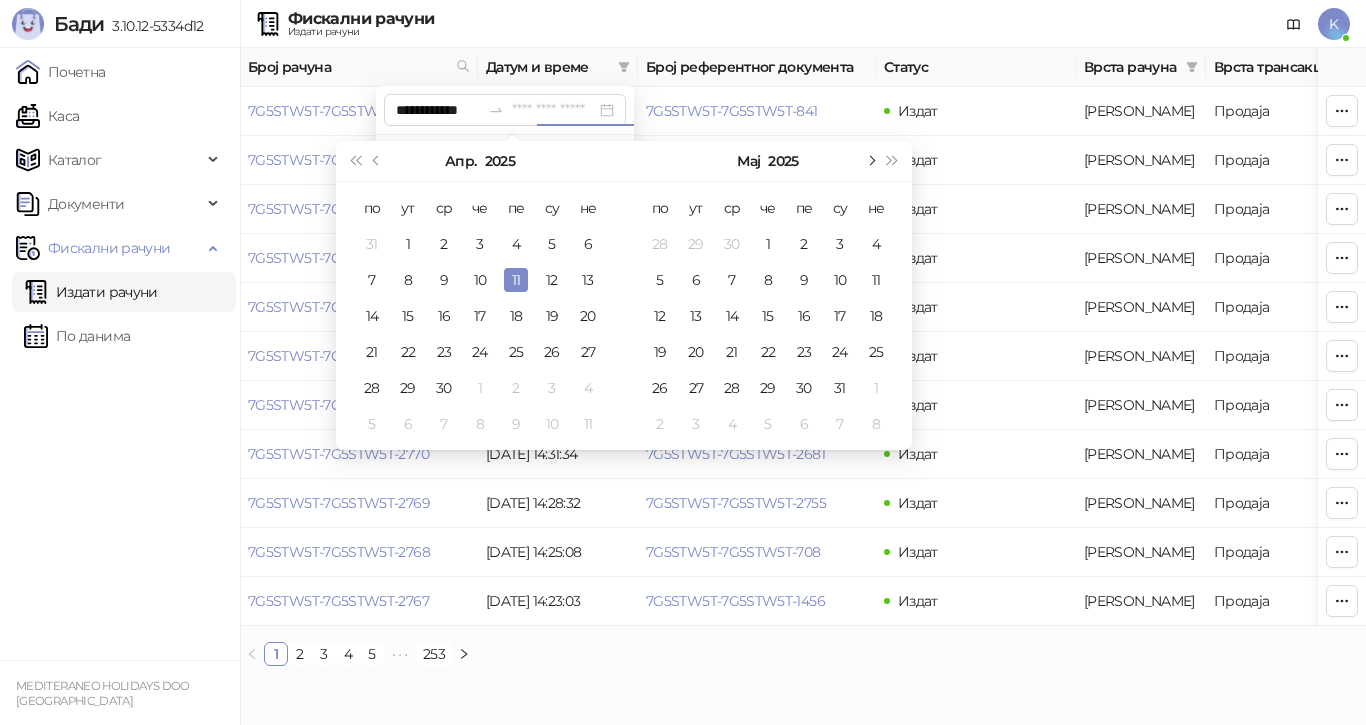 click at bounding box center [870, 161] 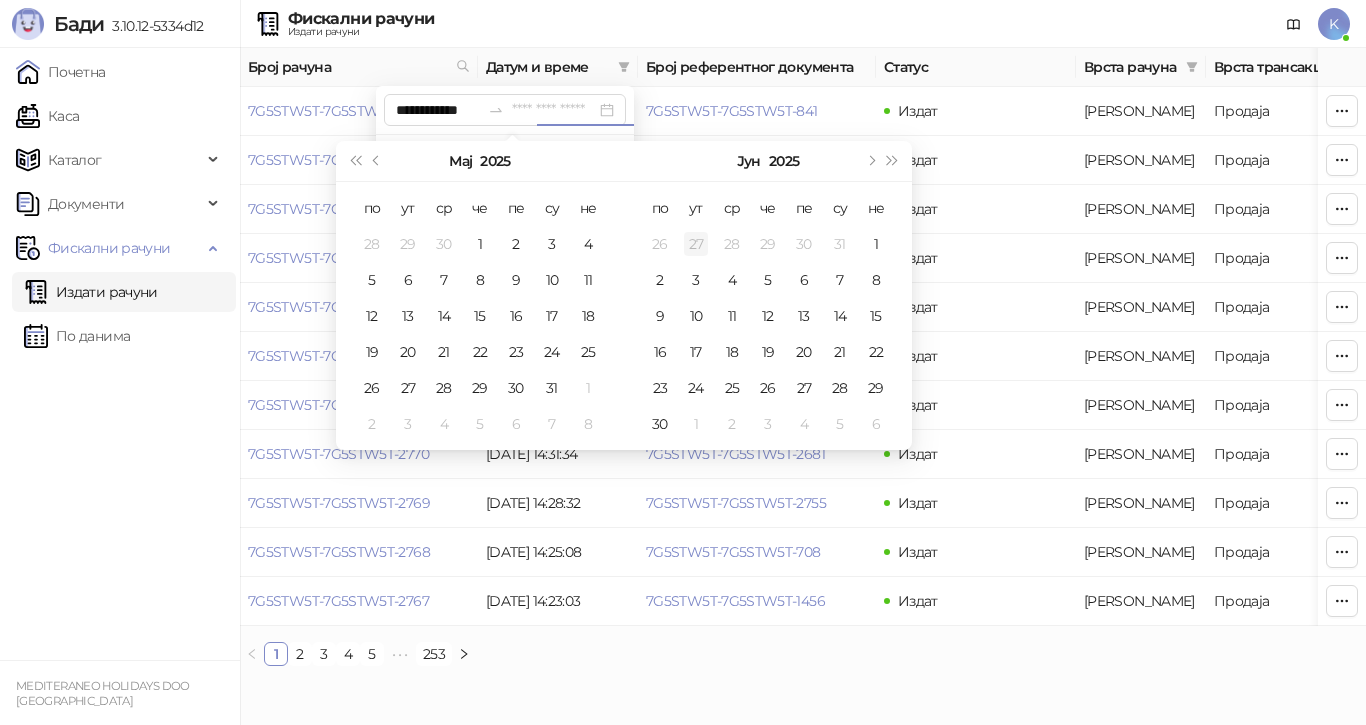type on "**********" 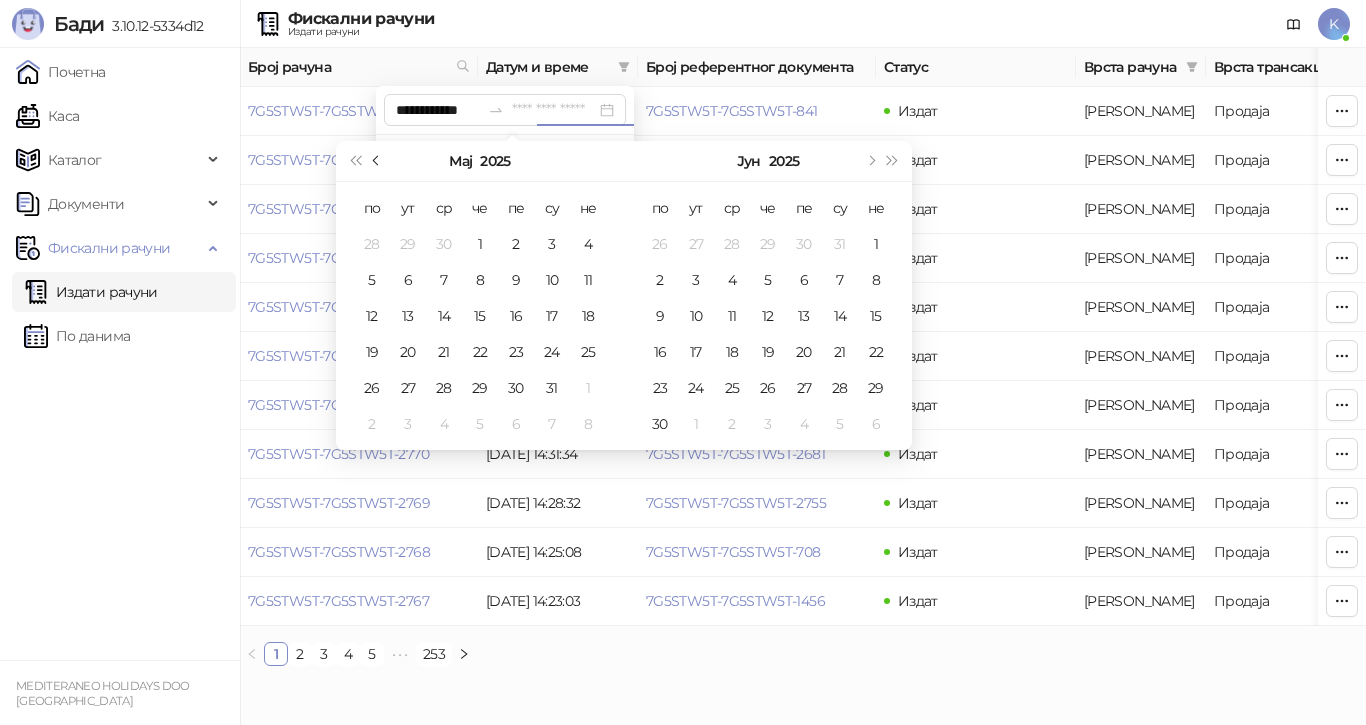 click at bounding box center [378, 161] 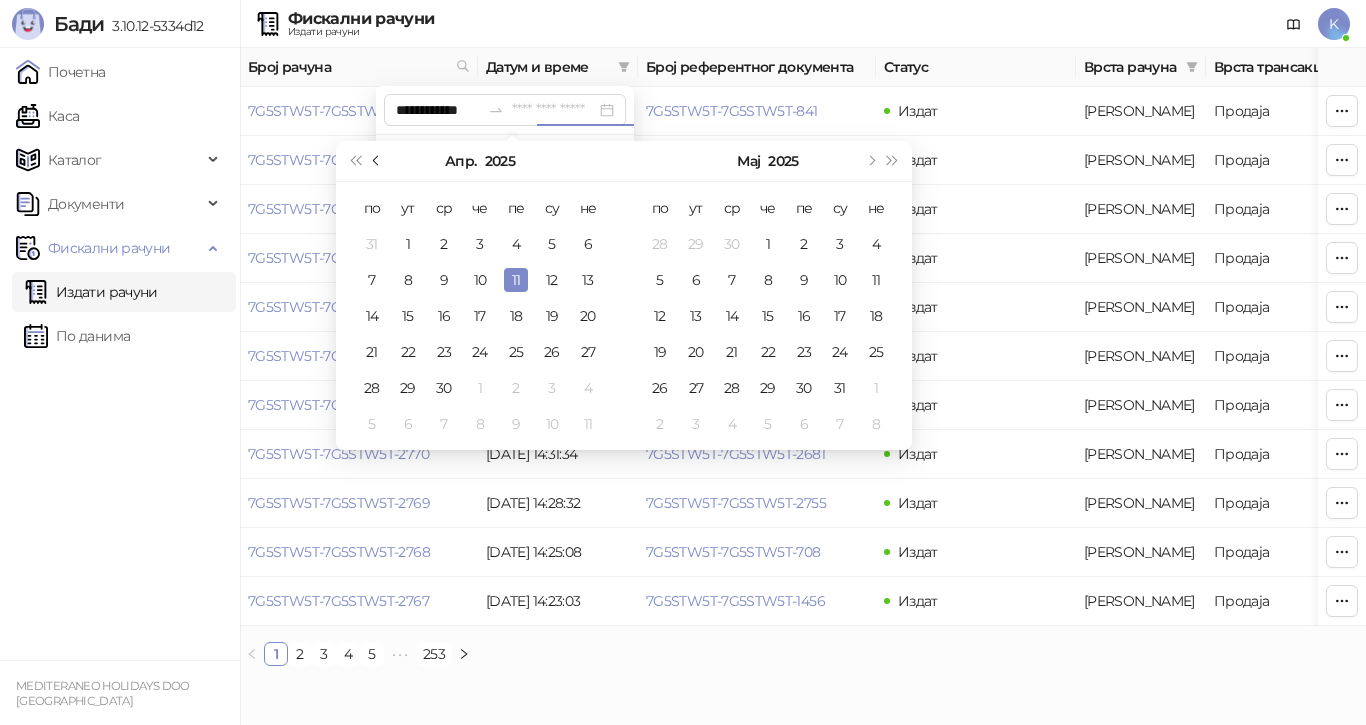 click at bounding box center (378, 161) 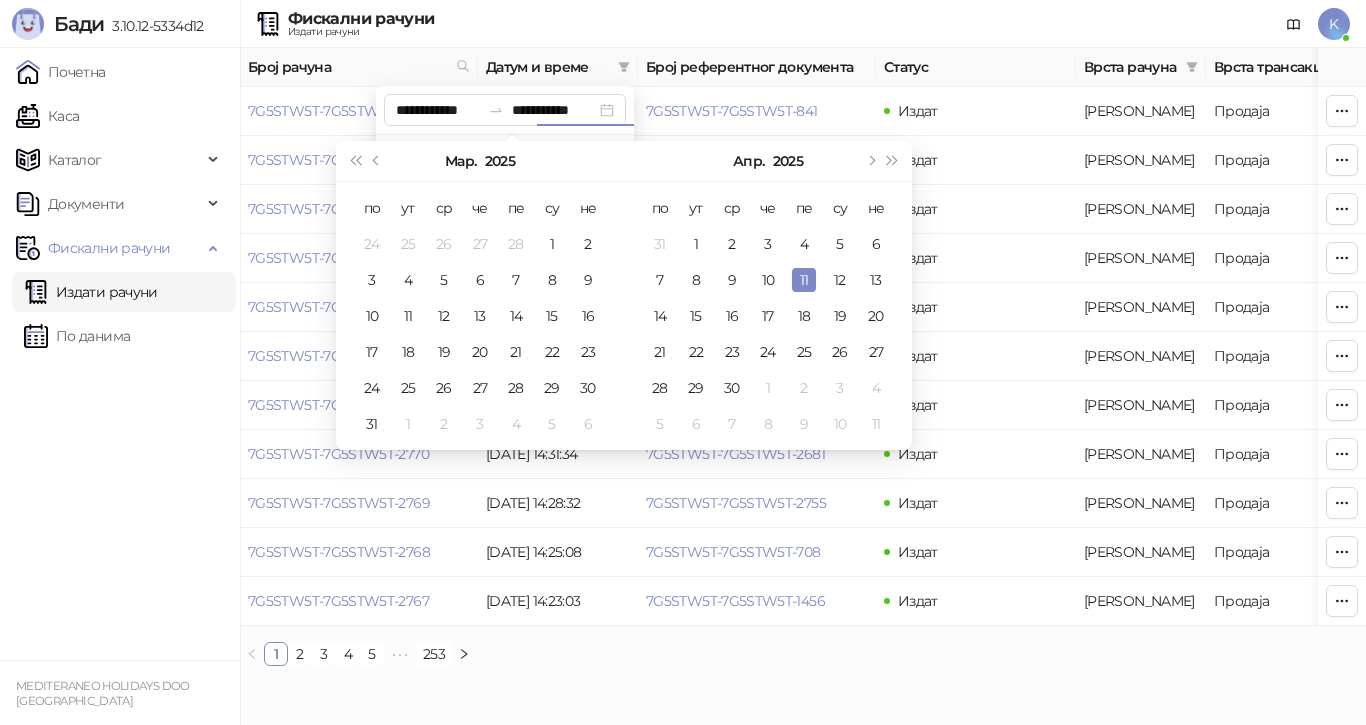 type on "**********" 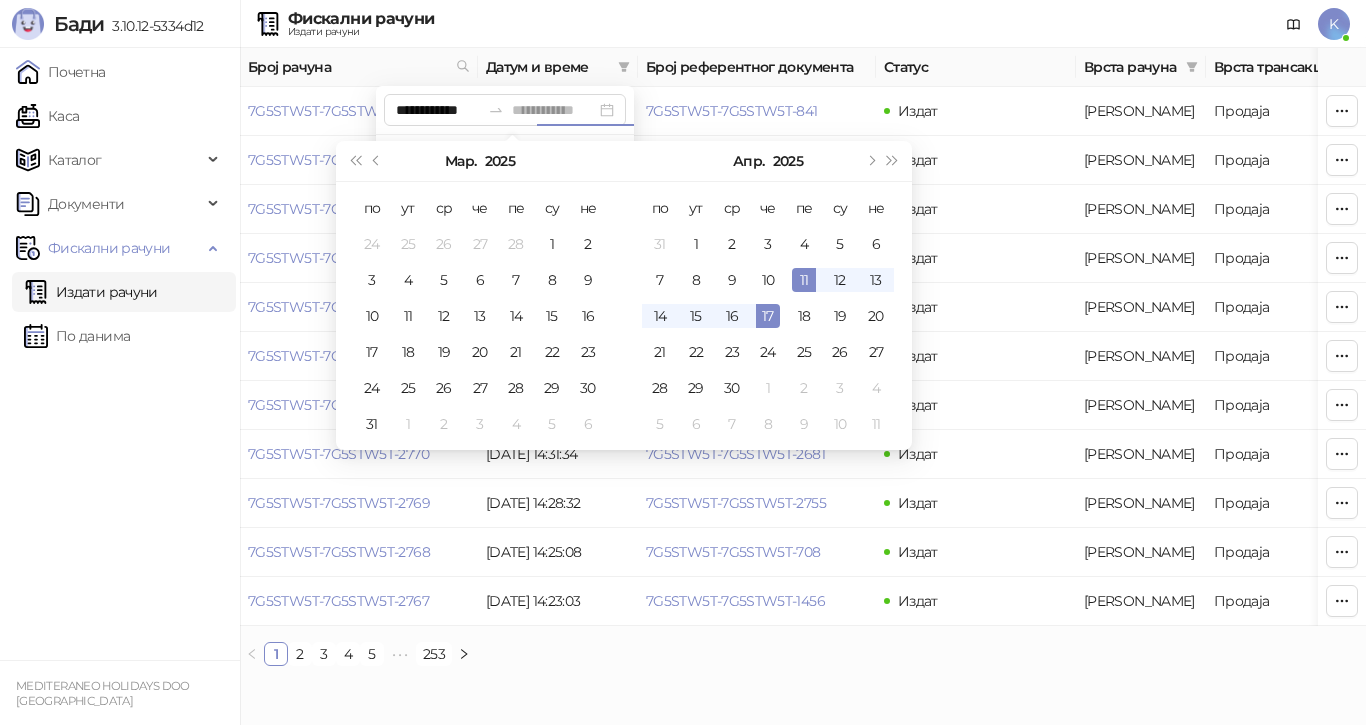 type on "**********" 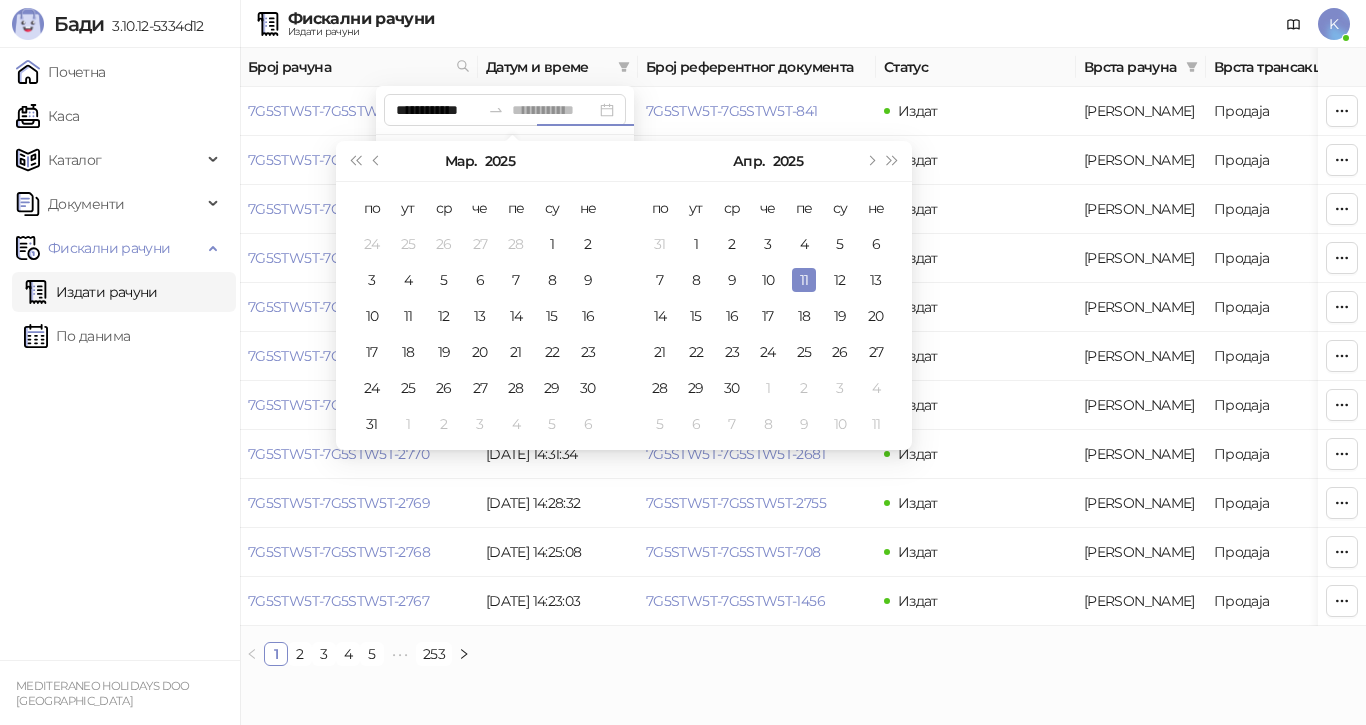 click on "11" at bounding box center (804, 280) 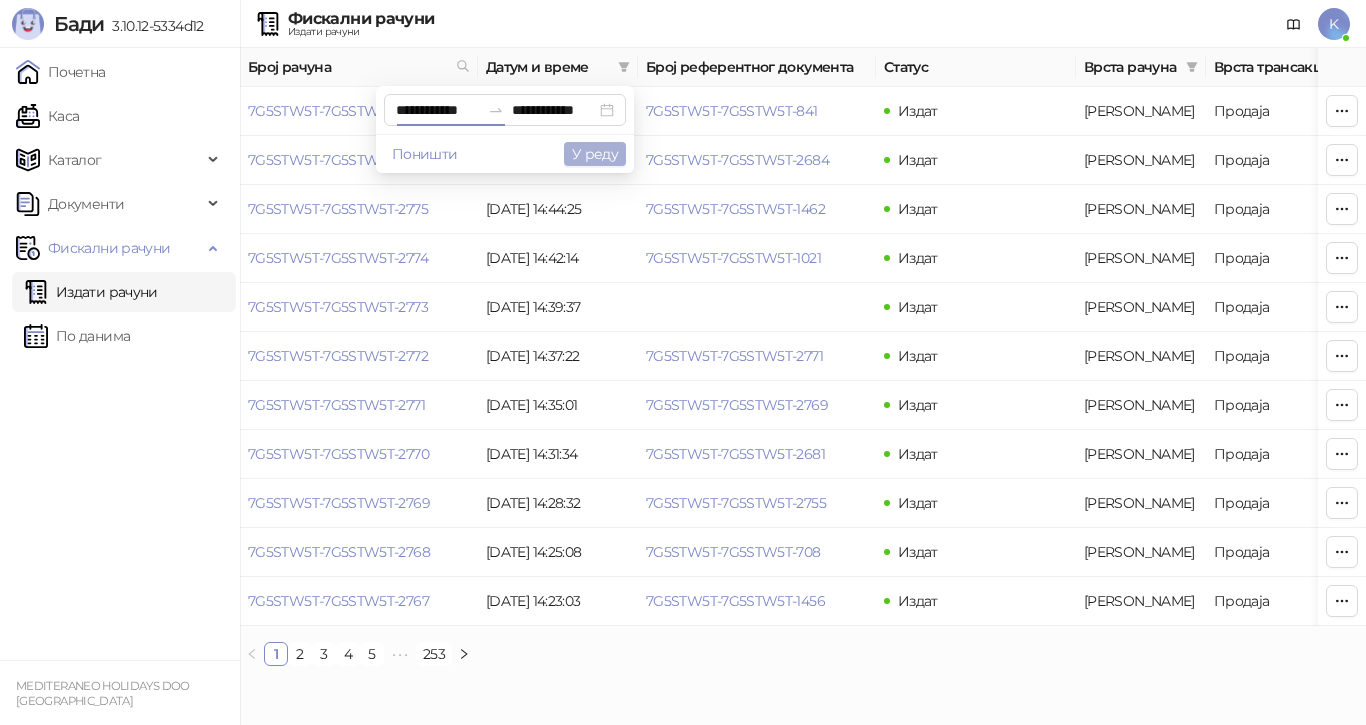 click on "У реду" at bounding box center (595, 154) 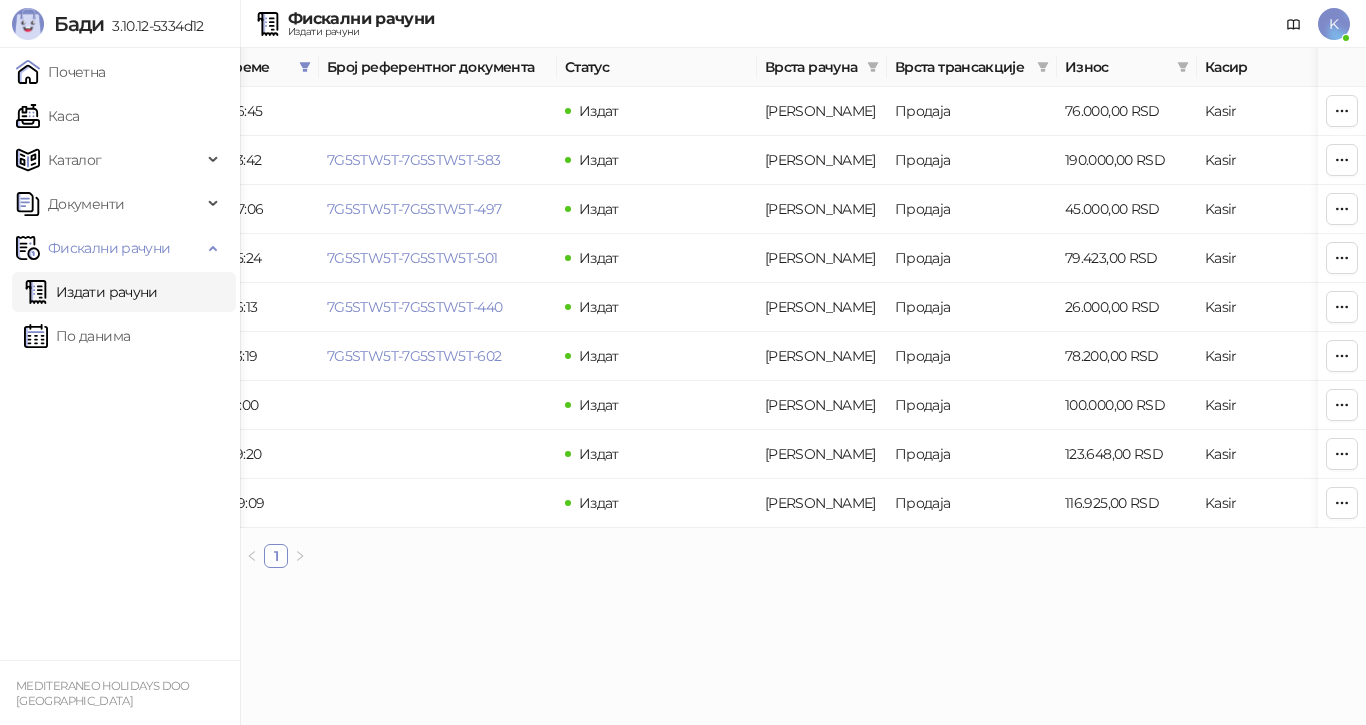 scroll, scrollTop: 0, scrollLeft: 363, axis: horizontal 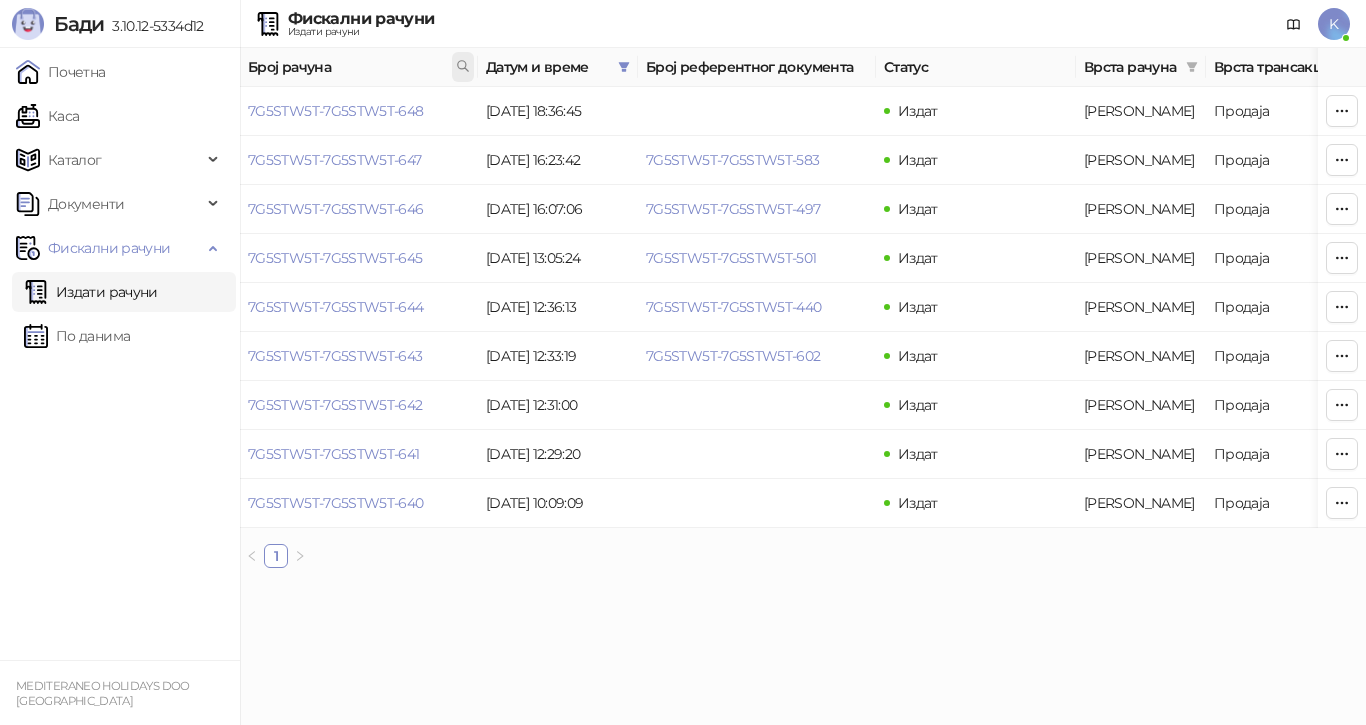 click 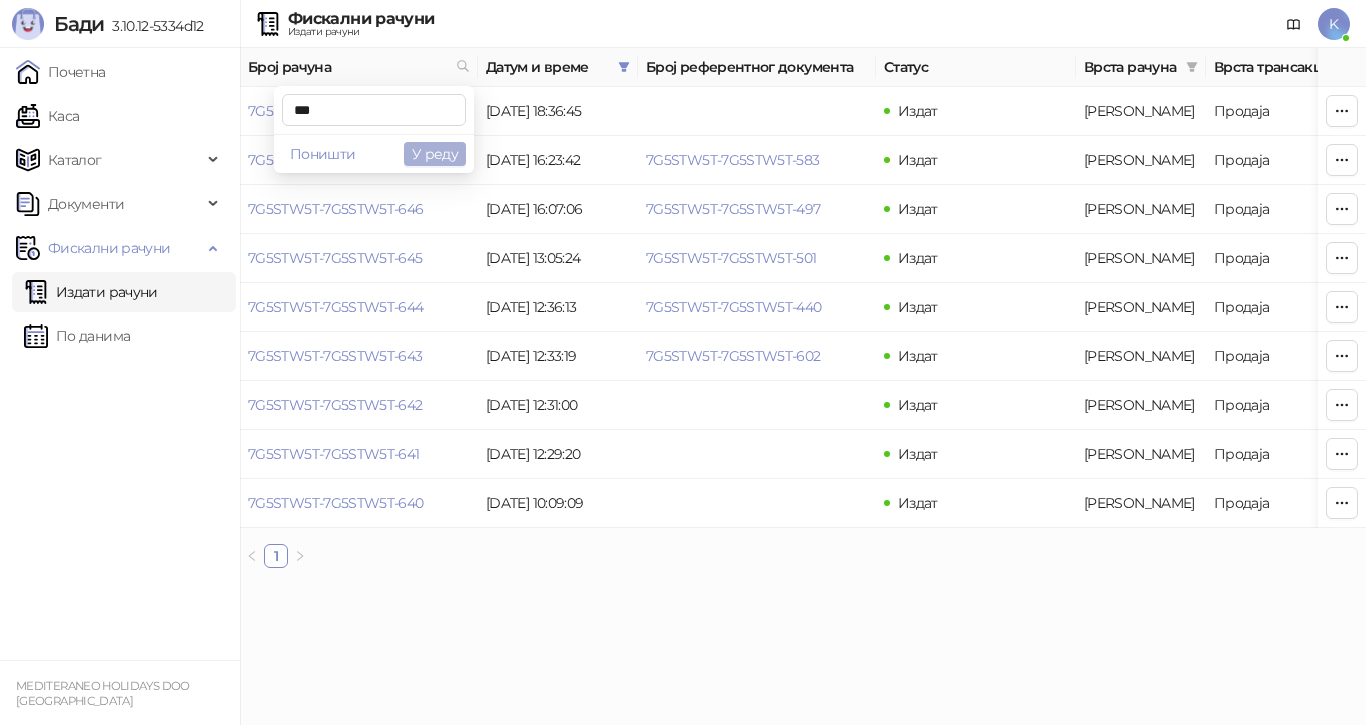type on "***" 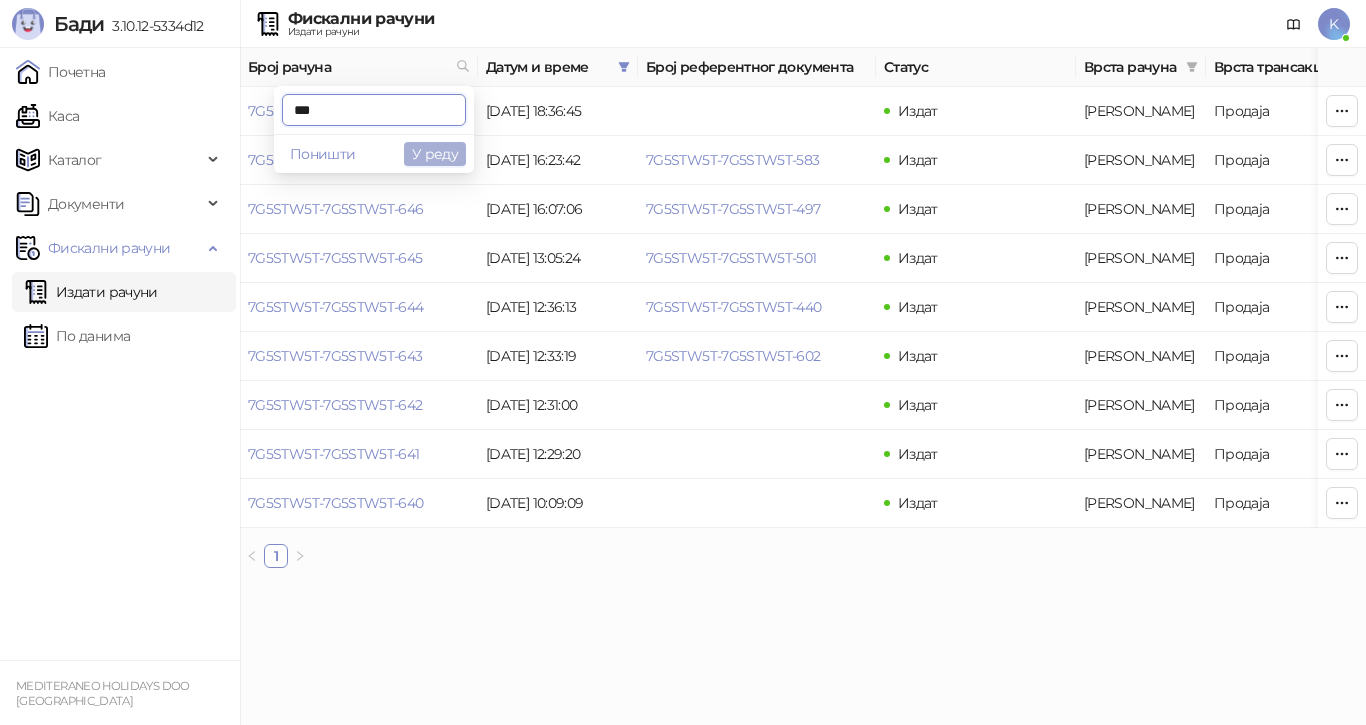 click on "У реду" at bounding box center (435, 154) 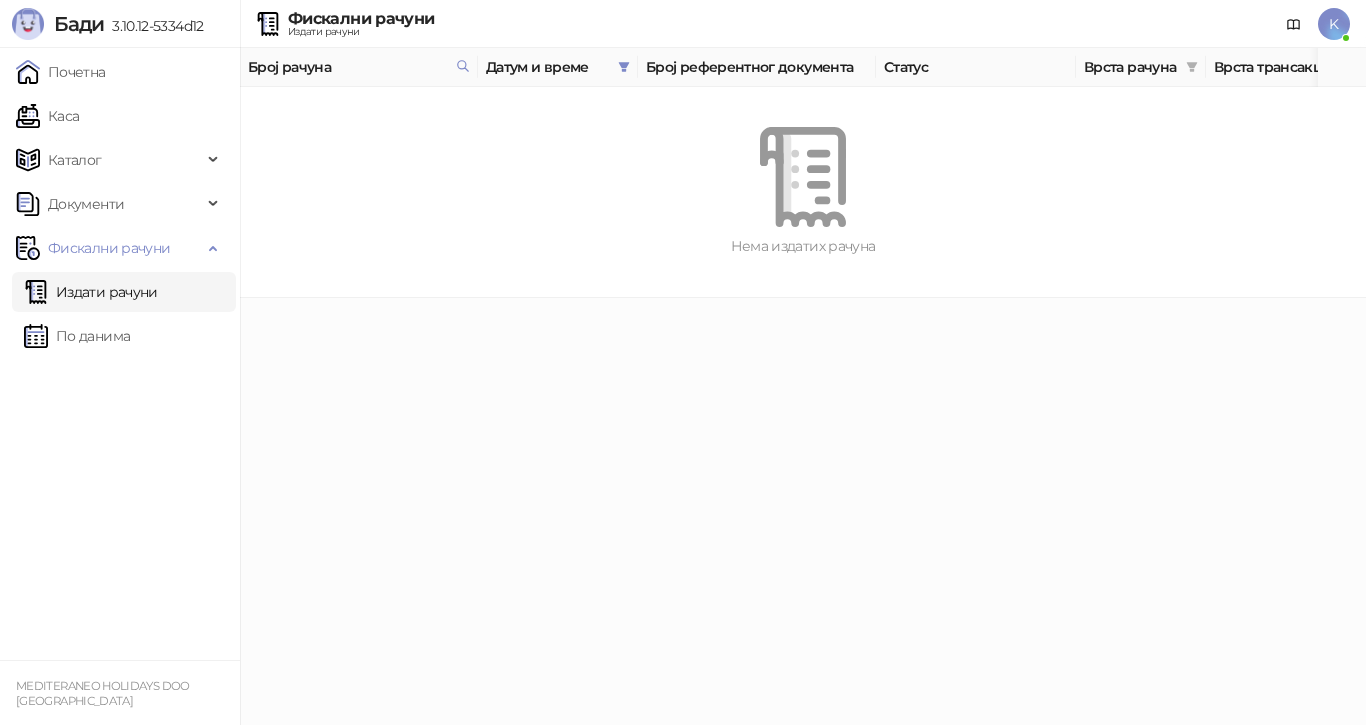 drag, startPoint x: 85, startPoint y: 116, endPoint x: 172, endPoint y: 138, distance: 89.73851 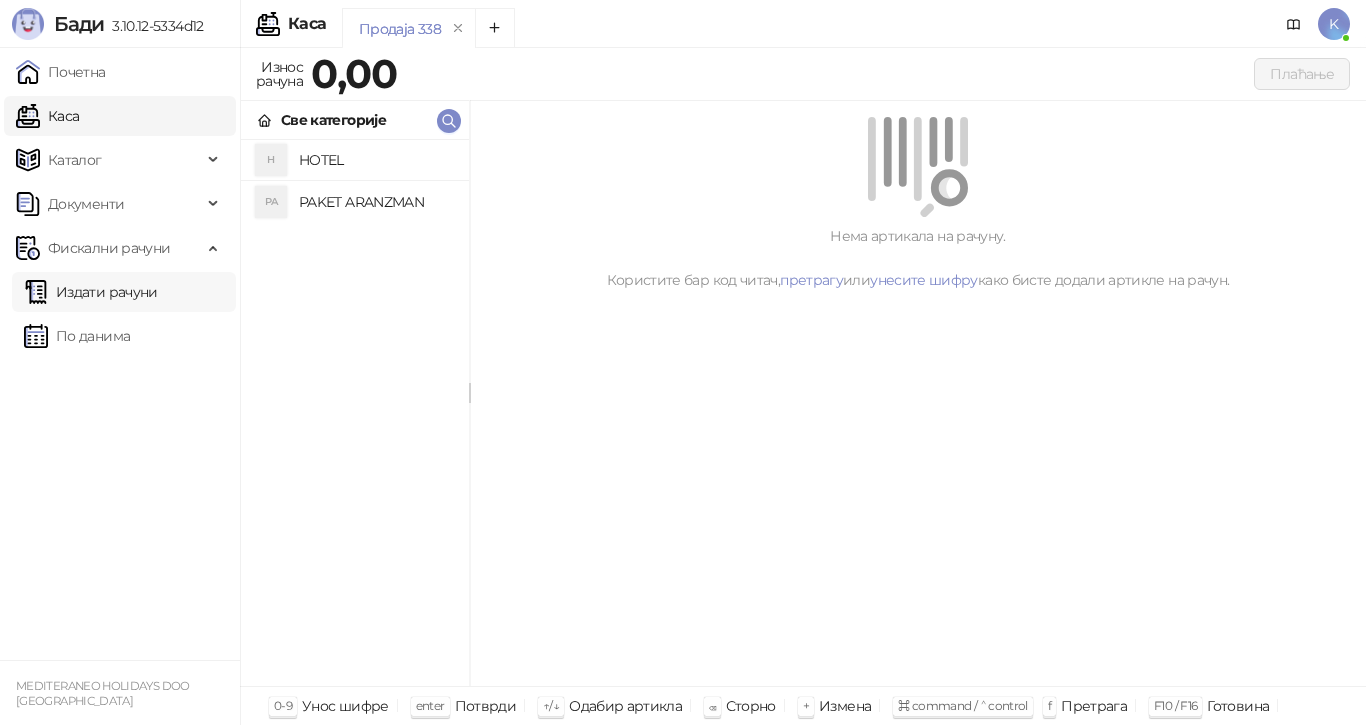 click on "Издати рачуни" at bounding box center (91, 292) 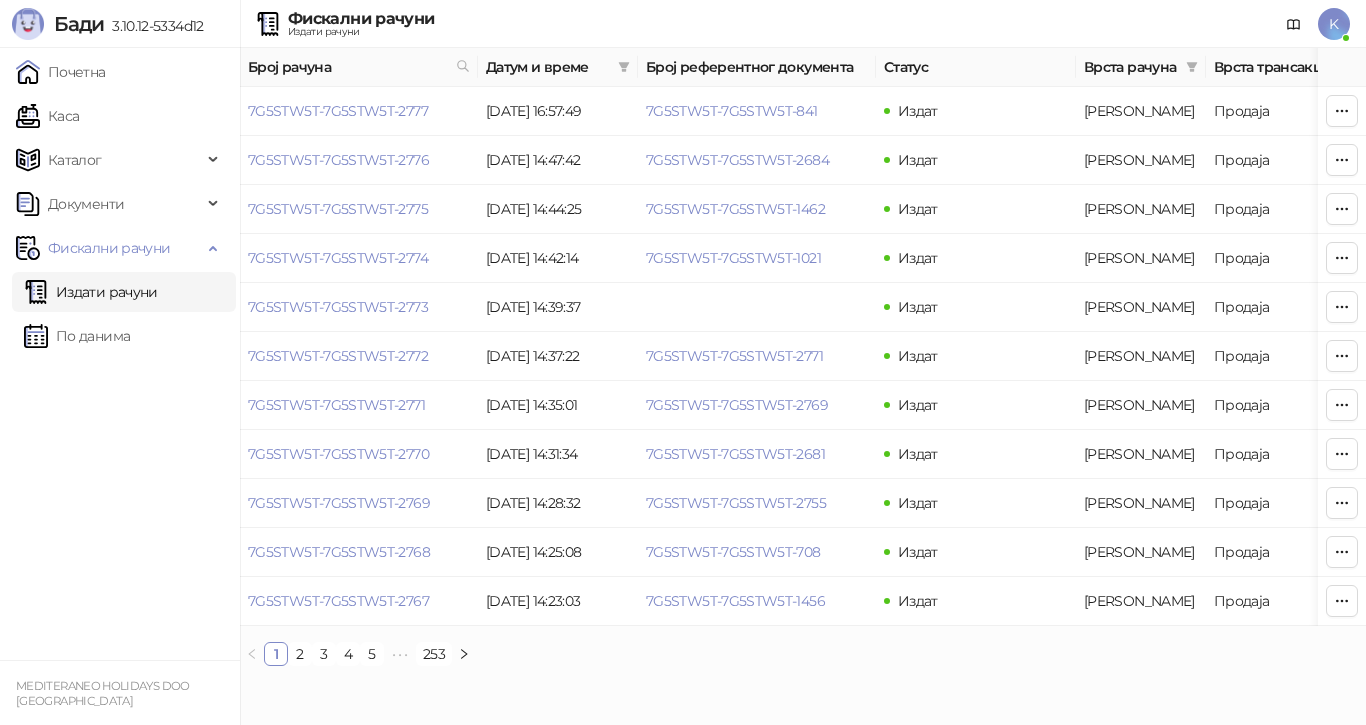 click on "Број рачуна" at bounding box center [359, 67] 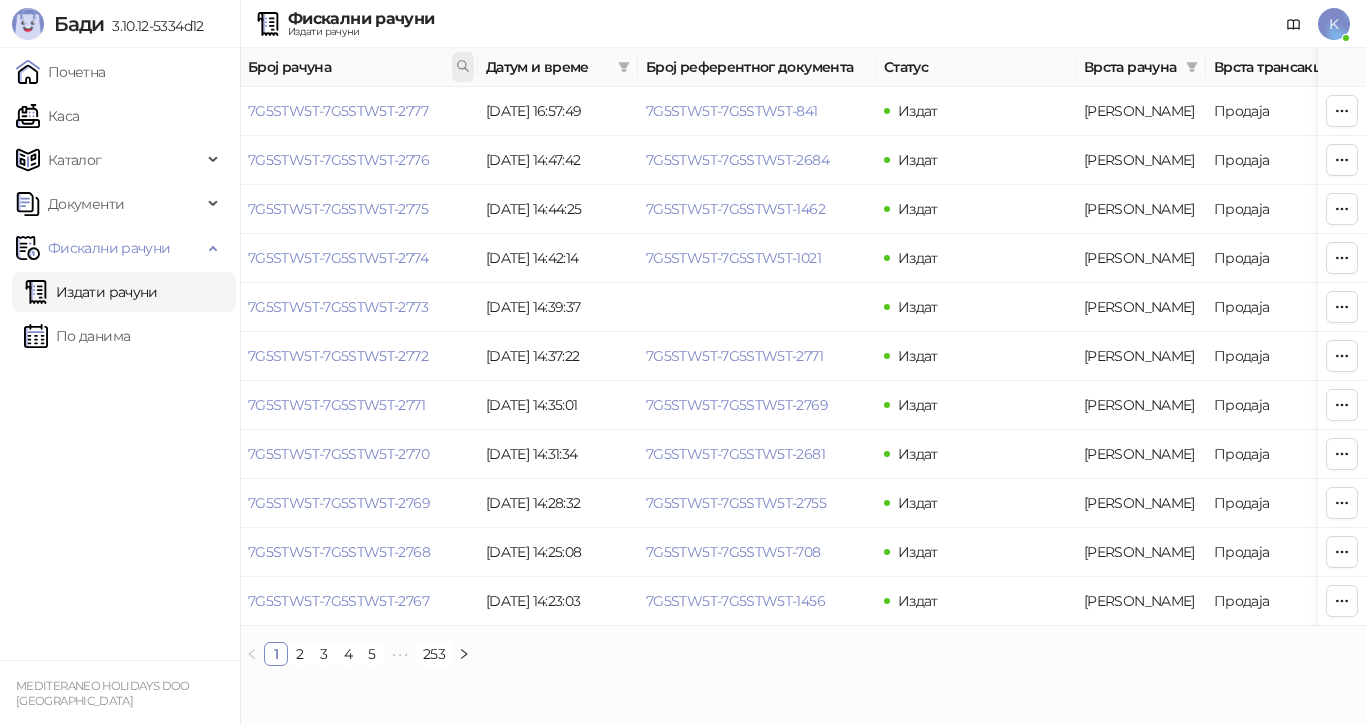 click 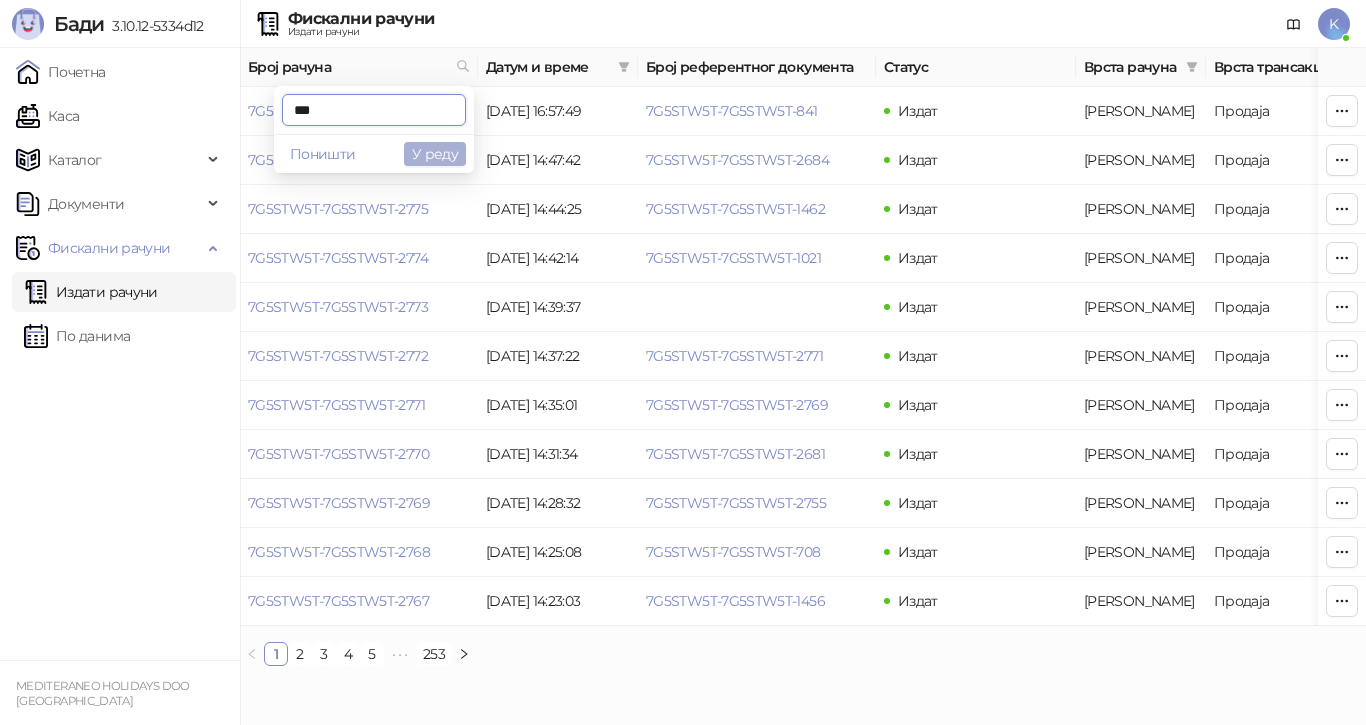click on "У реду" at bounding box center [435, 154] 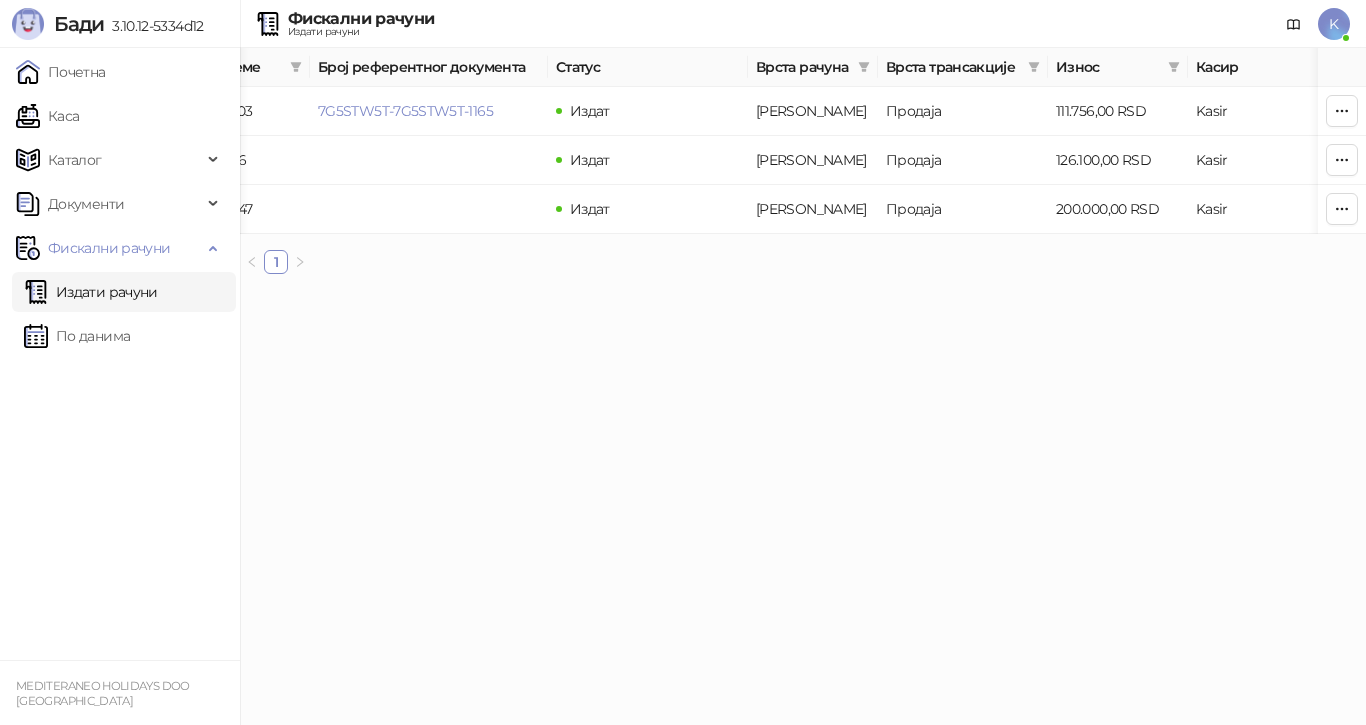 scroll, scrollTop: 0, scrollLeft: 341, axis: horizontal 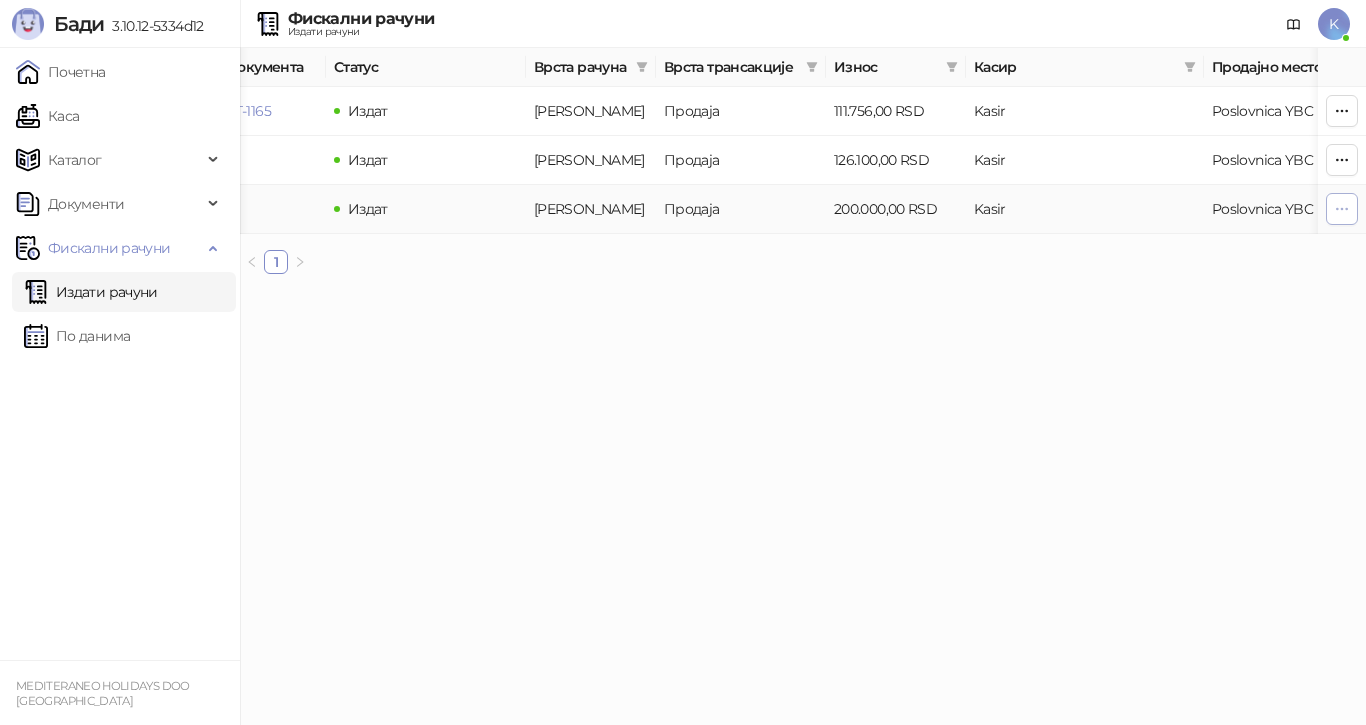click 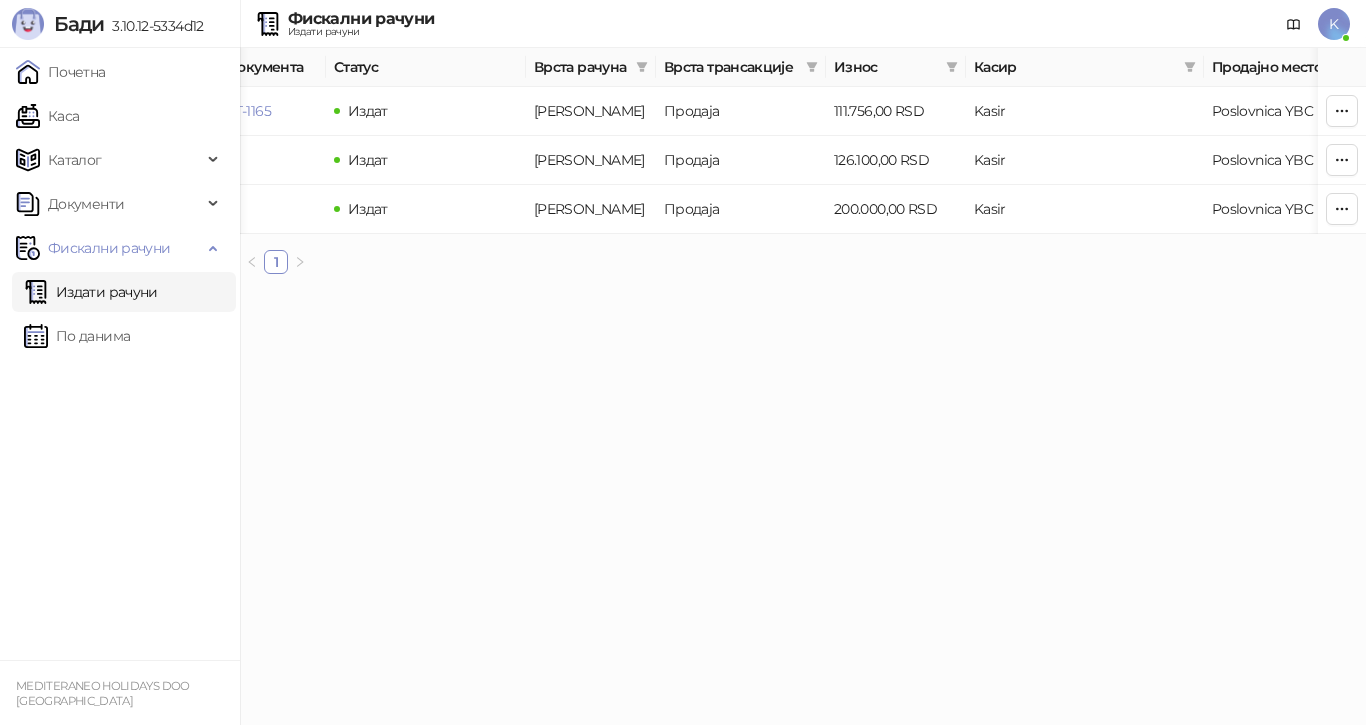 click on "Бади 3.10.12-5334d12 Почетна Каса Каталог Документи Фискални рачуни Издати рачуни По данима MEDITERANEO HOLIDAYS DOO BEOGRAD Фискални рачуни Издати рачуни K  Број рачуна Датум и време Број референтног документа Статус Врста рачуна Врста трансакције Износ Касир Продајно место                     7G5STW5T-7G5STW5T-2675 02.07.2025 13:43:03 7G5STW5T-7G5STW5T-1165 Издат Аванс Продаја 111.756,00 RSD Kasir   Poslovnica YBC 7G5STW5T-7G5STW5T-1675 11.06.2025 18:21:16 Издат Аванс Продаја 126.100,00 RSD Kasir   Poslovnica YBC 7G5STW5T-7G5STW5T-675 16.04.2025 16:59:47 Издат Аванс Продаја 200.000,00 RSD Kasir   Poslovnica YBC 1 *** Поништи У реду Поништи Рефундирај Направи копију Додај авансну уплату" at bounding box center (683, 145) 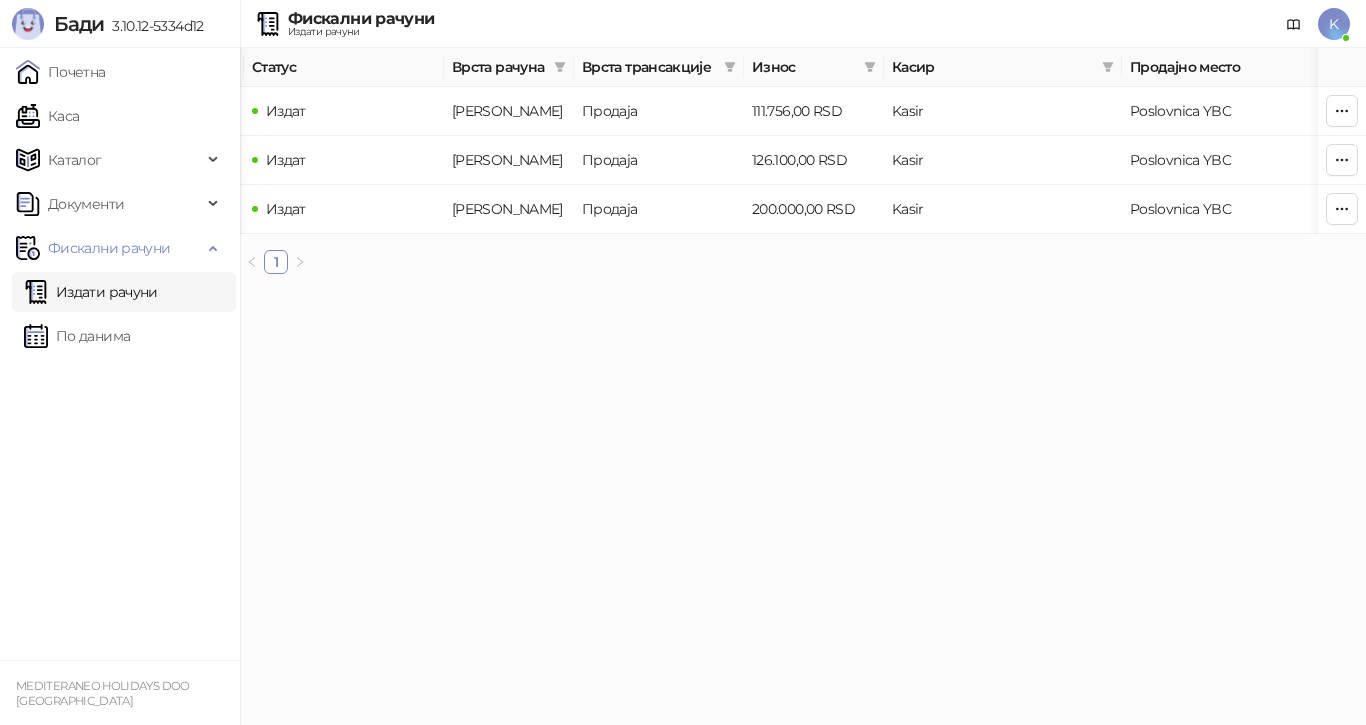 scroll, scrollTop: 0, scrollLeft: 674, axis: horizontal 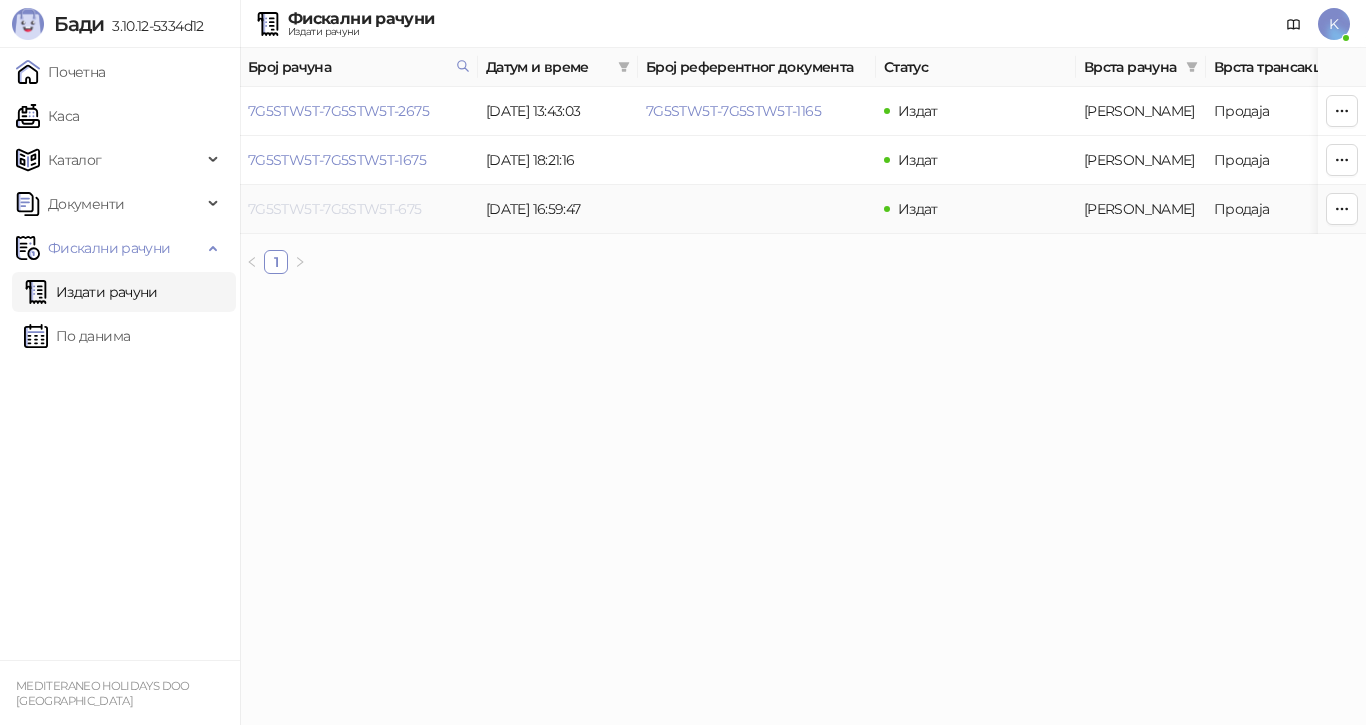click on "7G5STW5T-7G5STW5T-675" at bounding box center [335, 209] 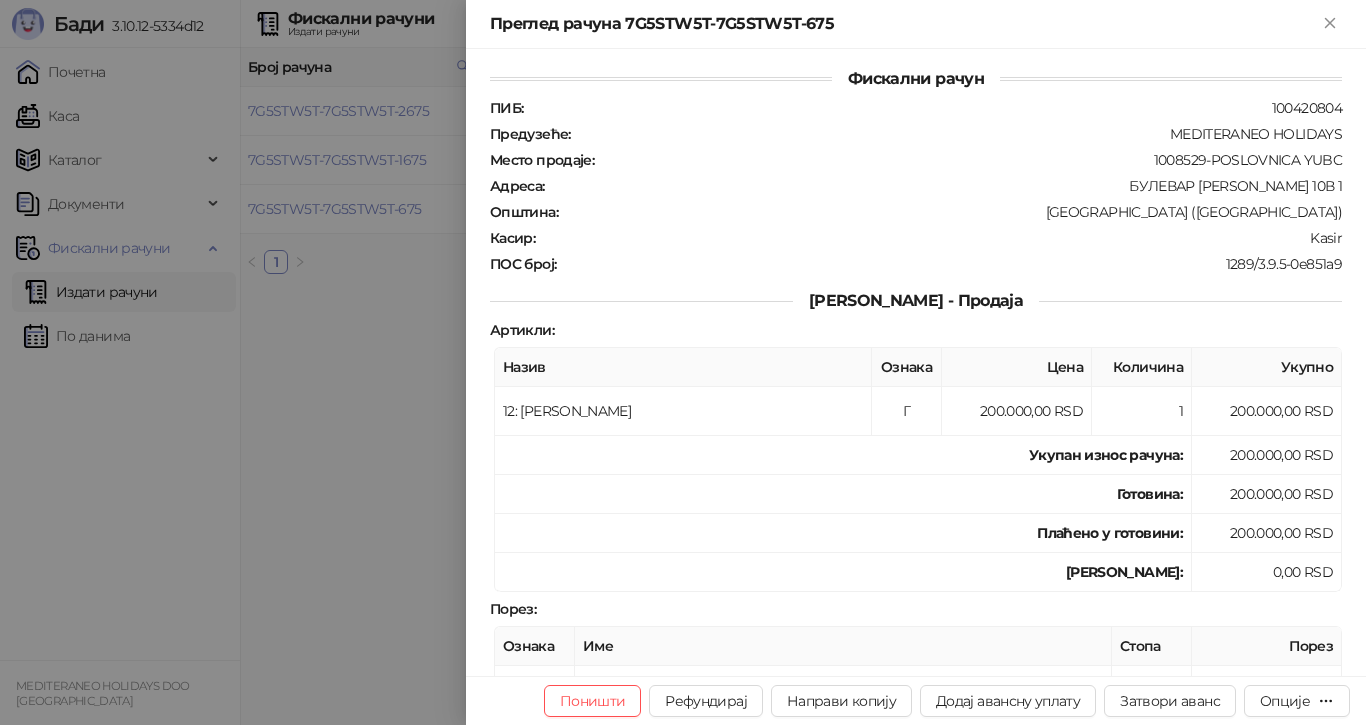 scroll, scrollTop: 0, scrollLeft: 0, axis: both 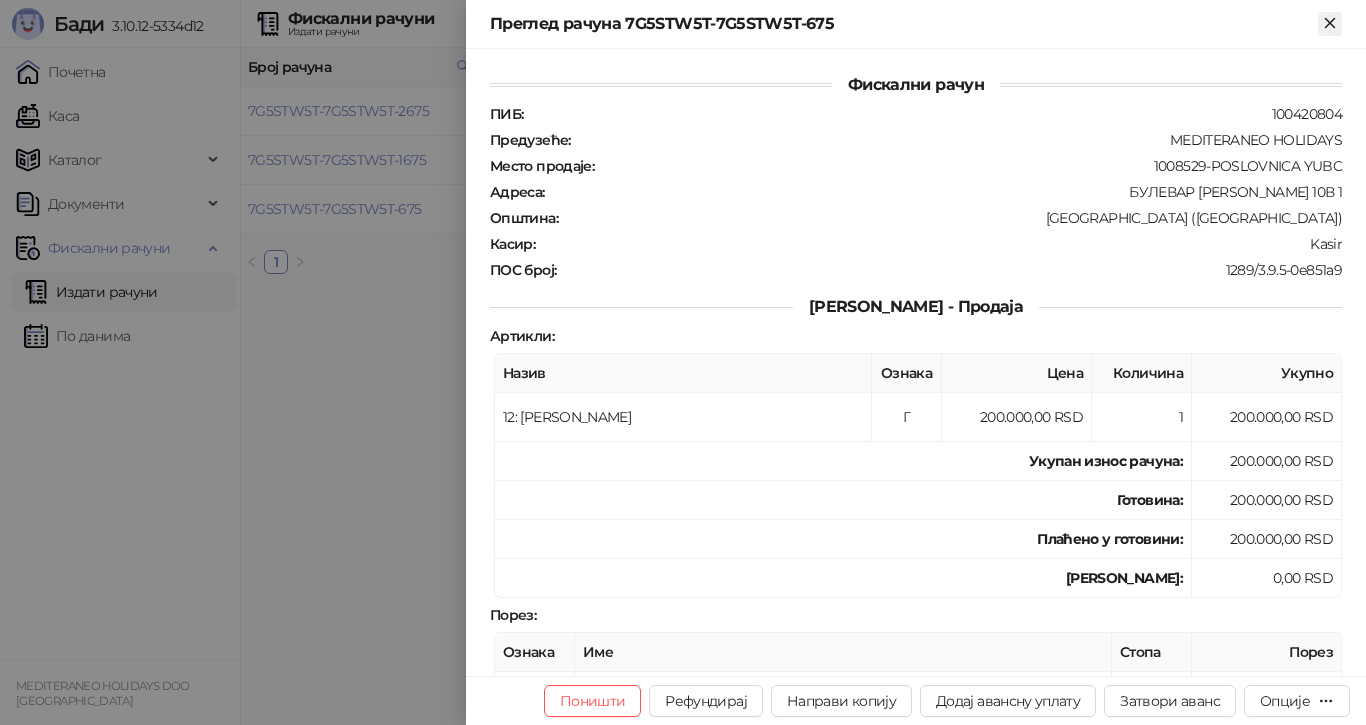 click 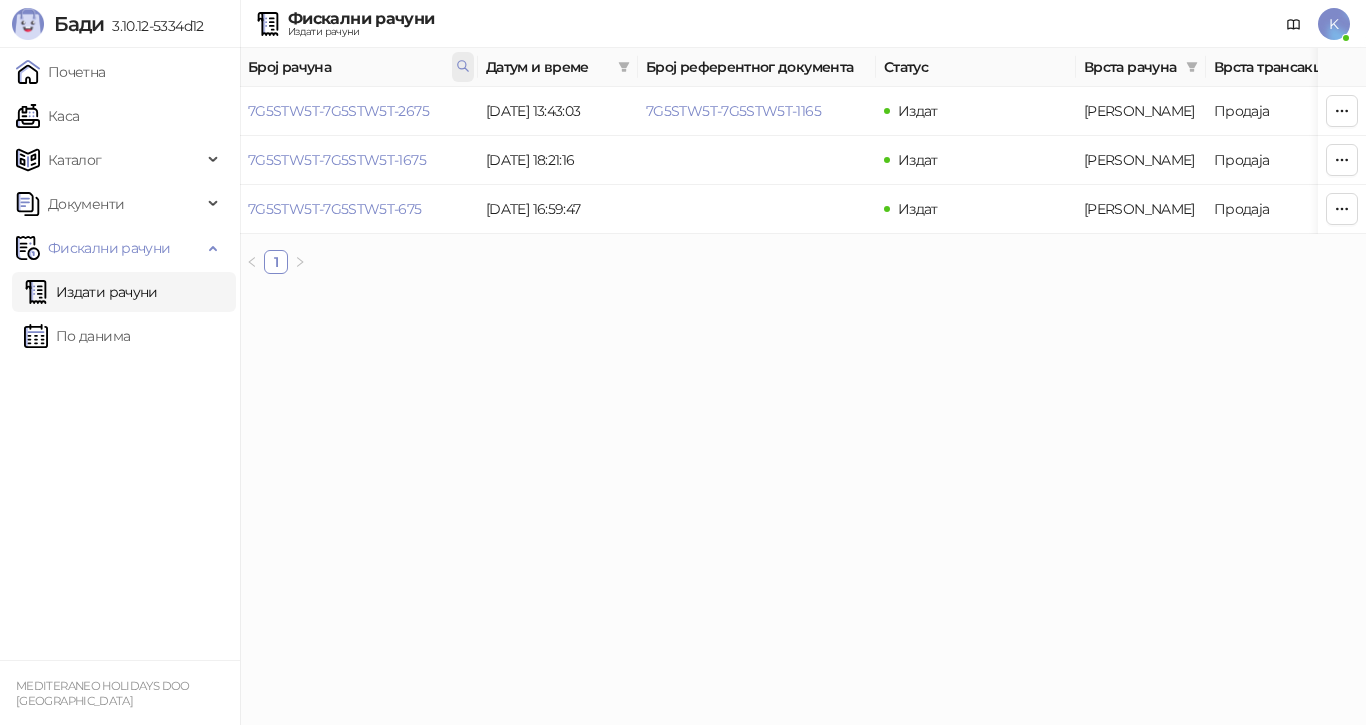 click at bounding box center [463, 67] 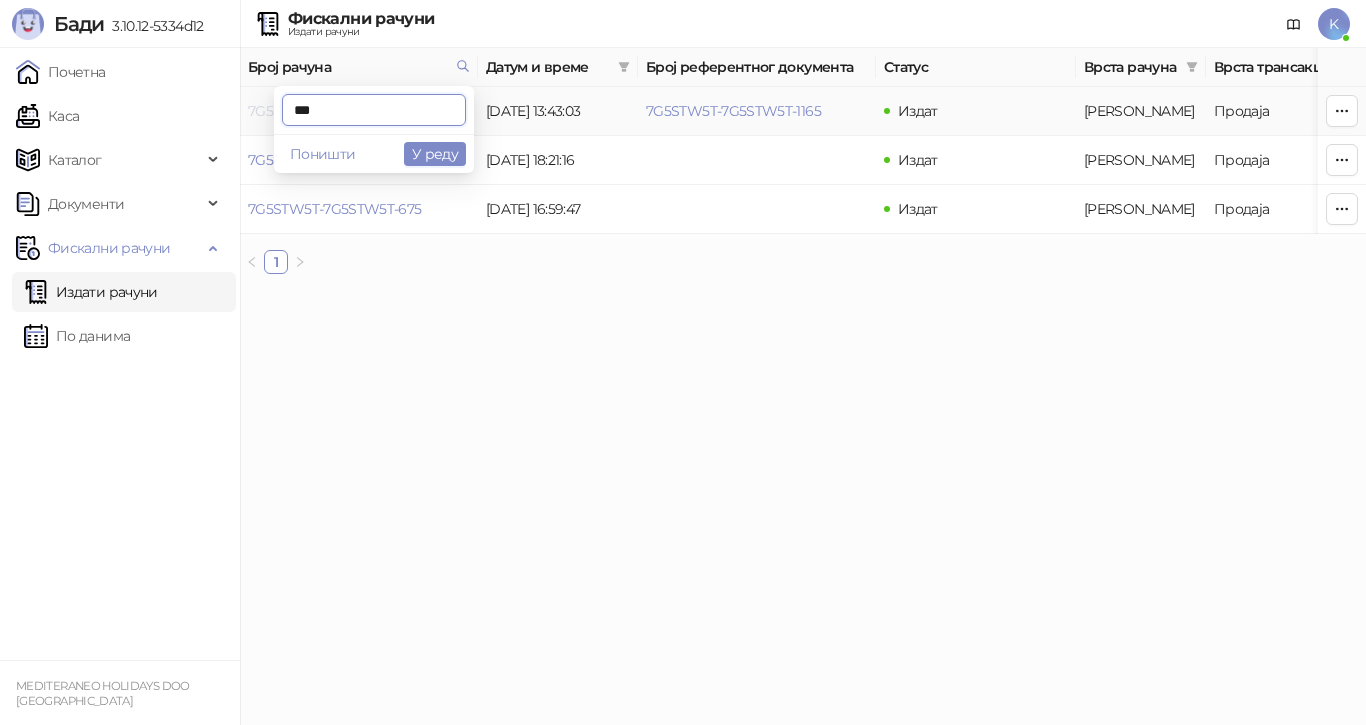 drag, startPoint x: 337, startPoint y: 104, endPoint x: 257, endPoint y: 104, distance: 80 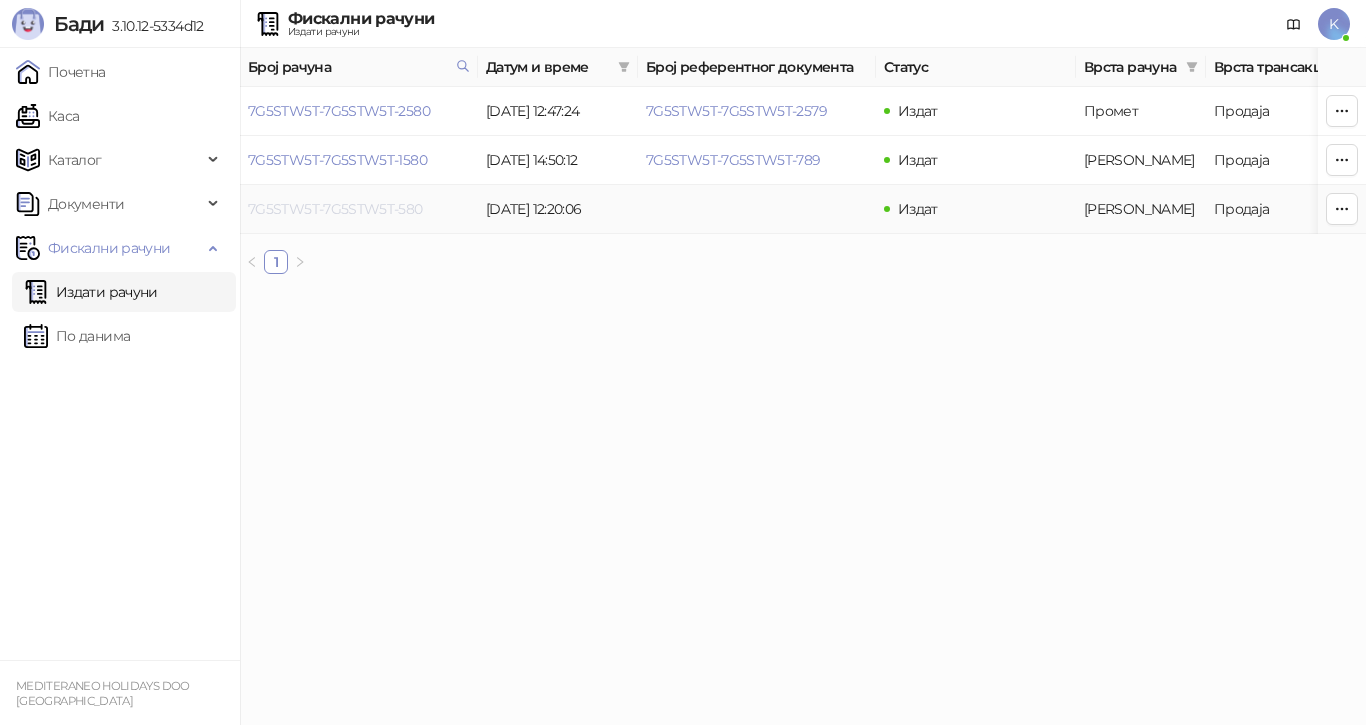 click on "7G5STW5T-7G5STW5T-580" at bounding box center [335, 209] 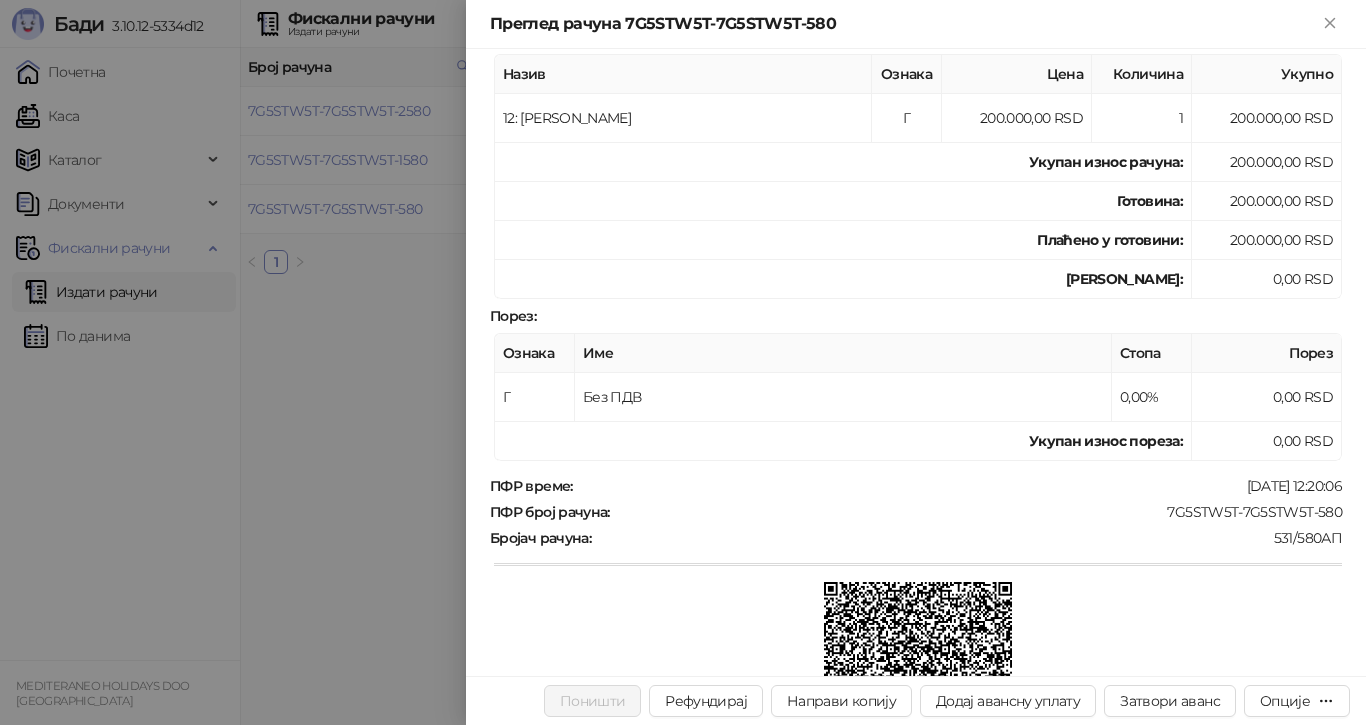 scroll, scrollTop: 300, scrollLeft: 0, axis: vertical 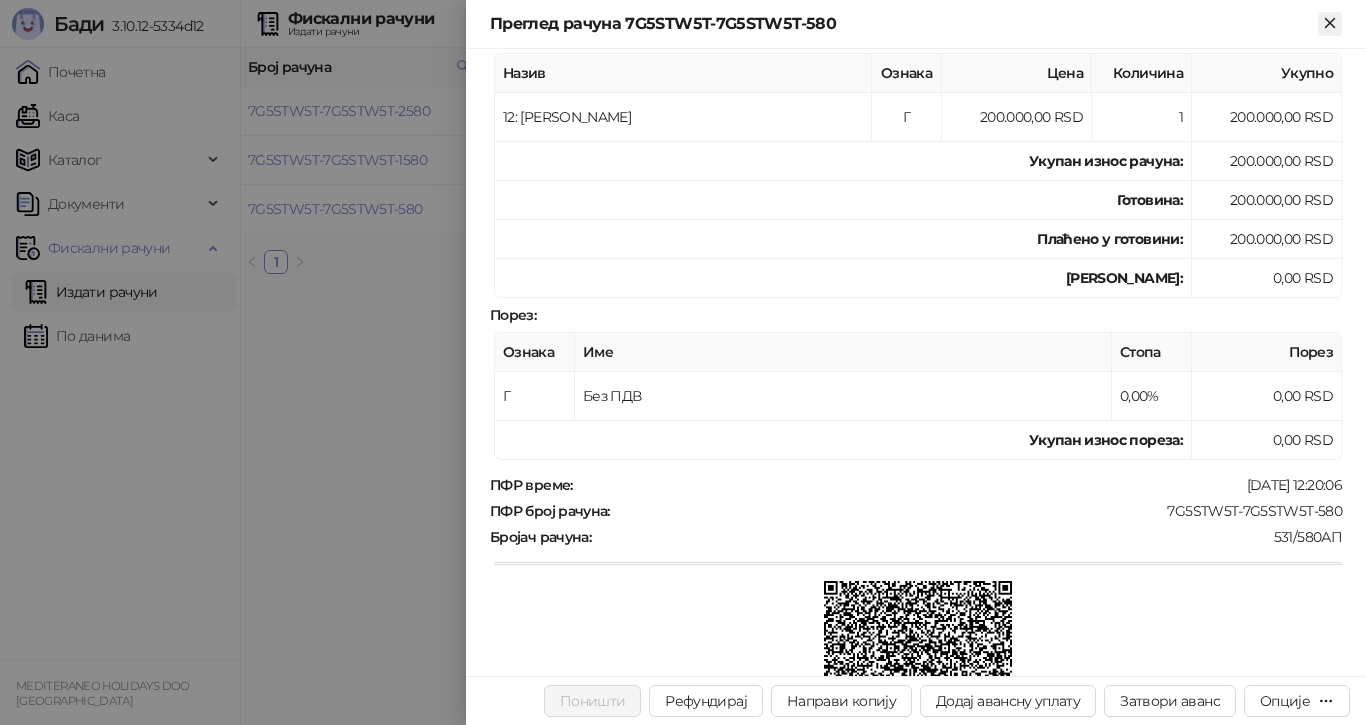 click 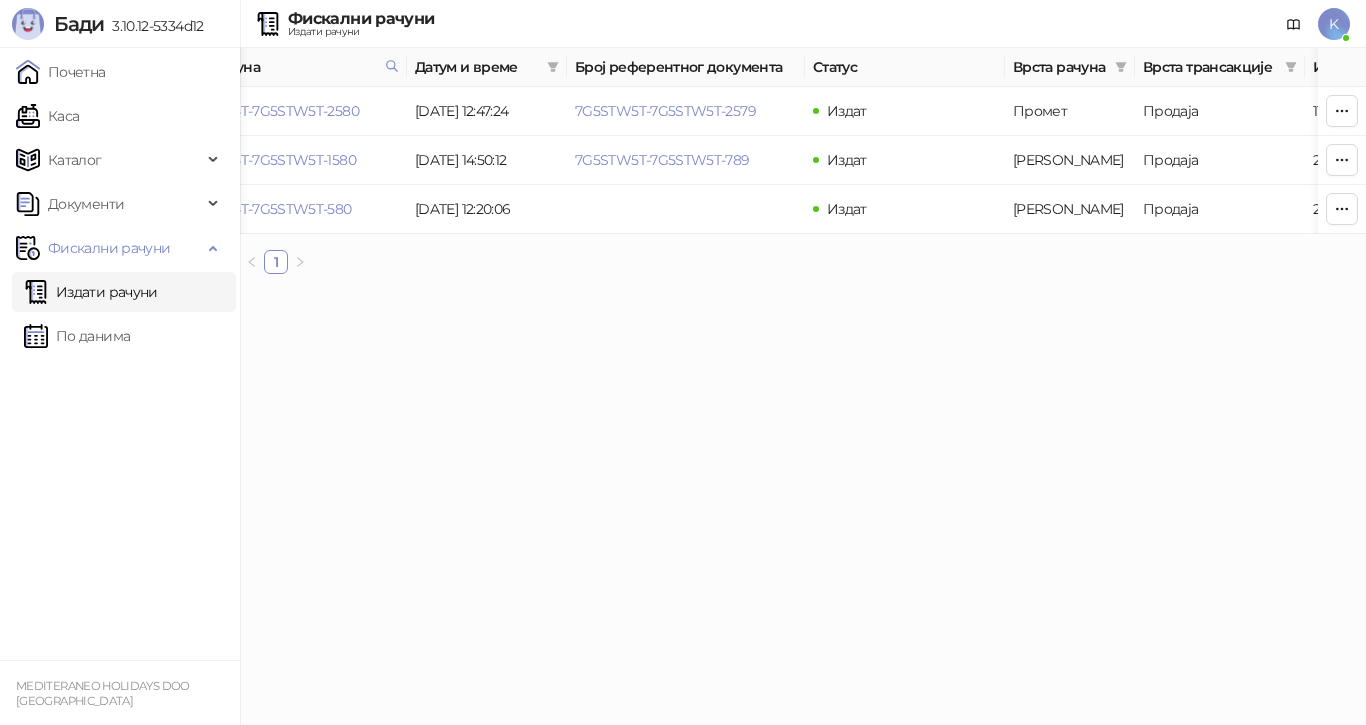 scroll, scrollTop: 0, scrollLeft: 0, axis: both 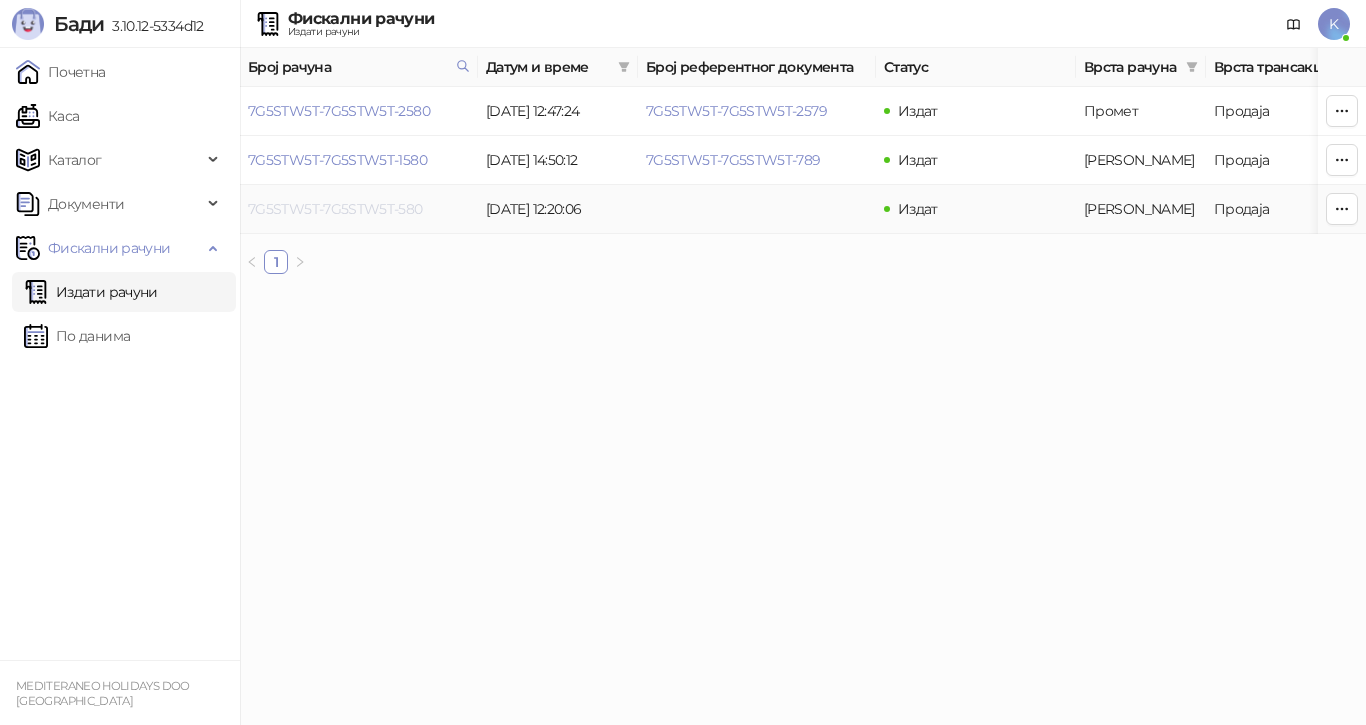 click on "7G5STW5T-7G5STW5T-580" at bounding box center (335, 209) 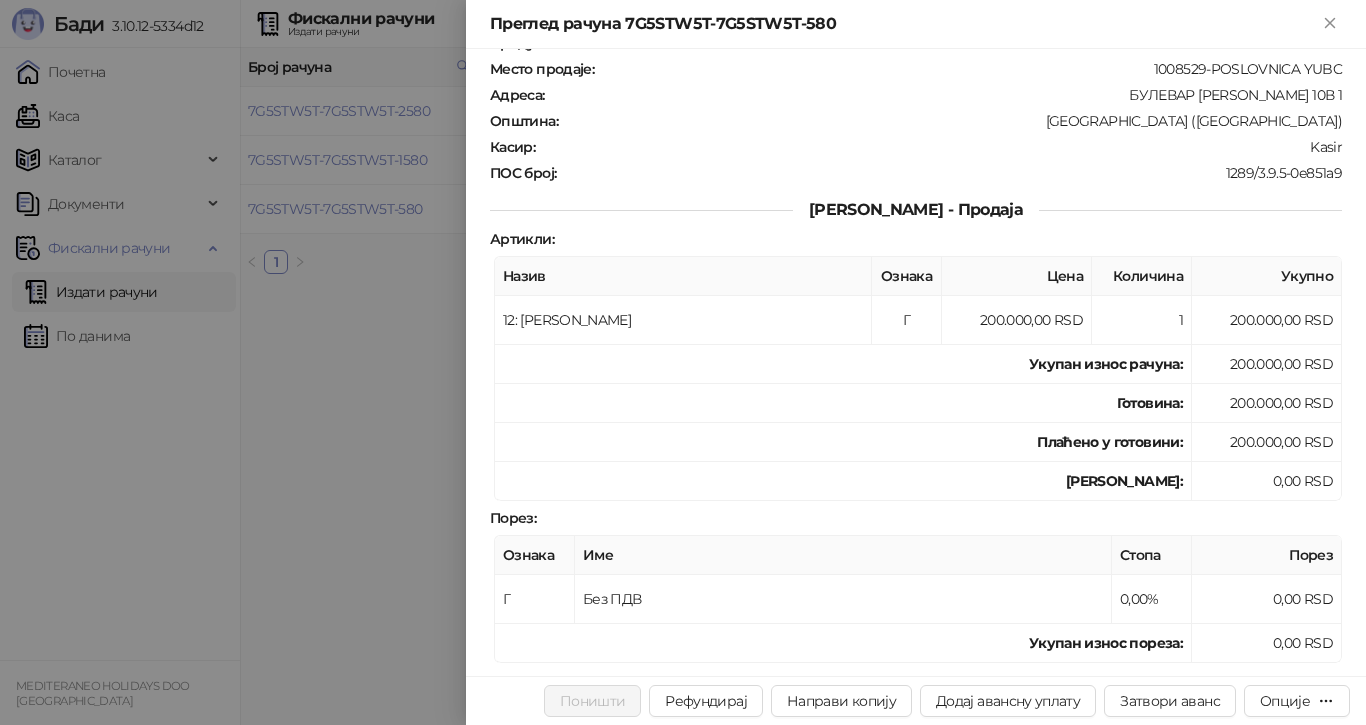 scroll, scrollTop: 300, scrollLeft: 0, axis: vertical 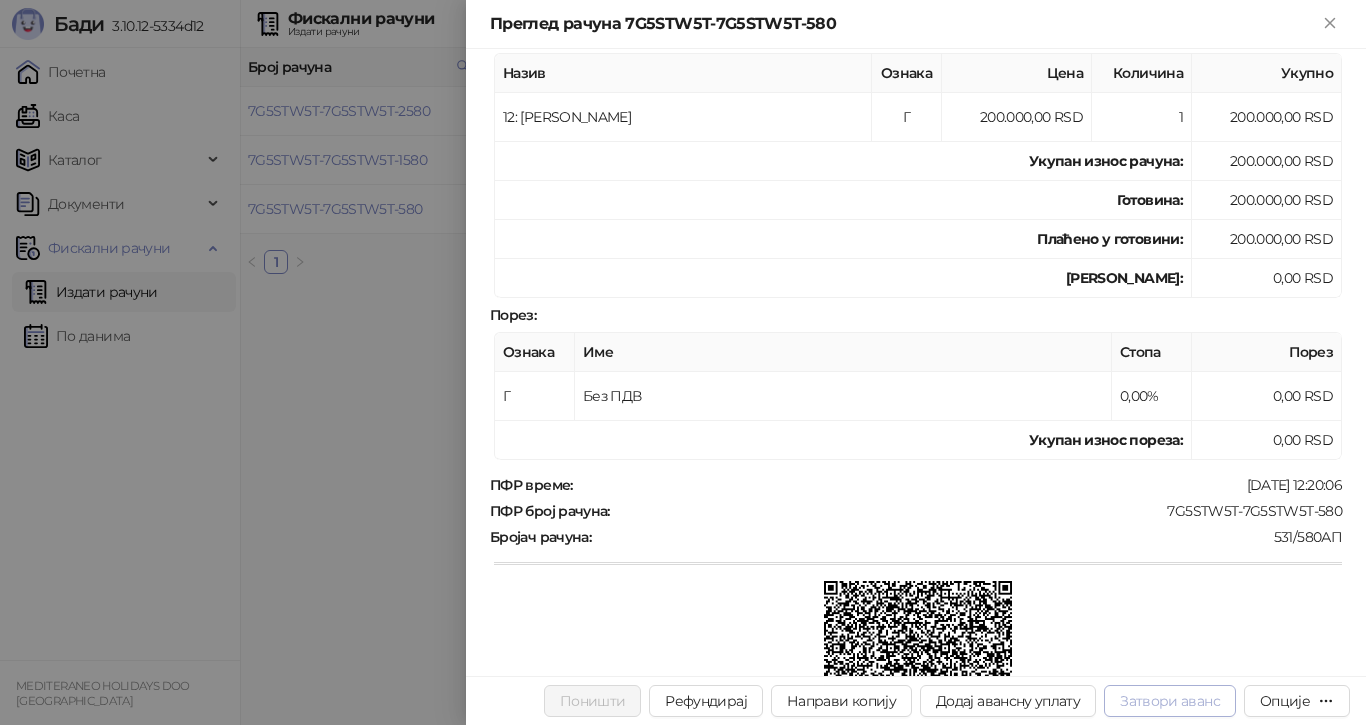 click on "Затвори аванс" at bounding box center [1170, 701] 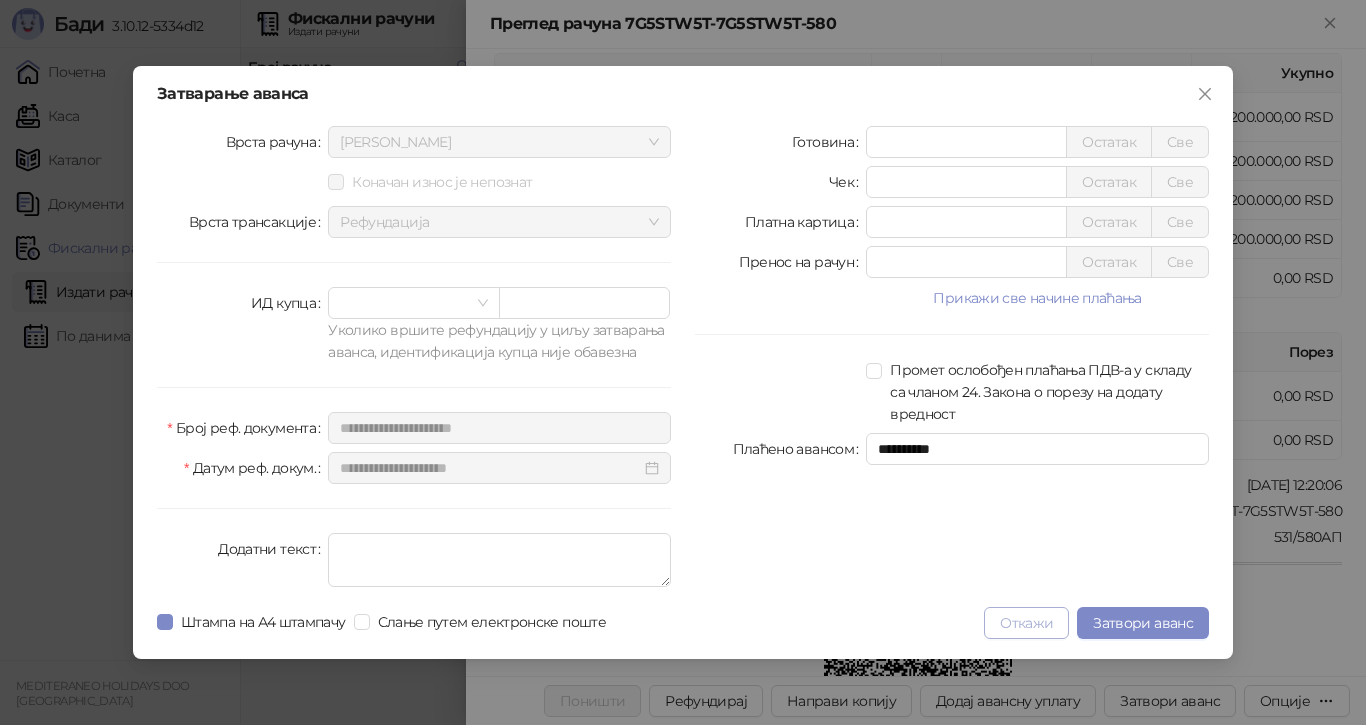 click on "Откажи" at bounding box center [1026, 623] 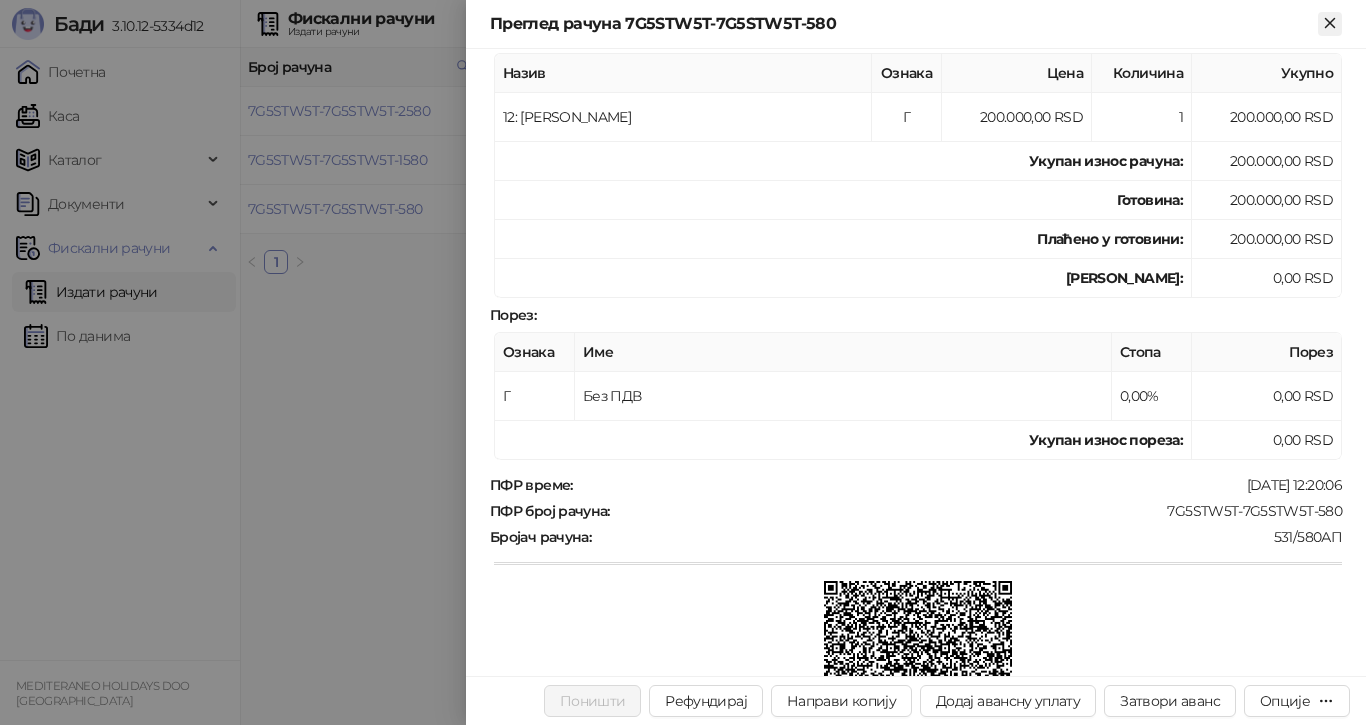 click 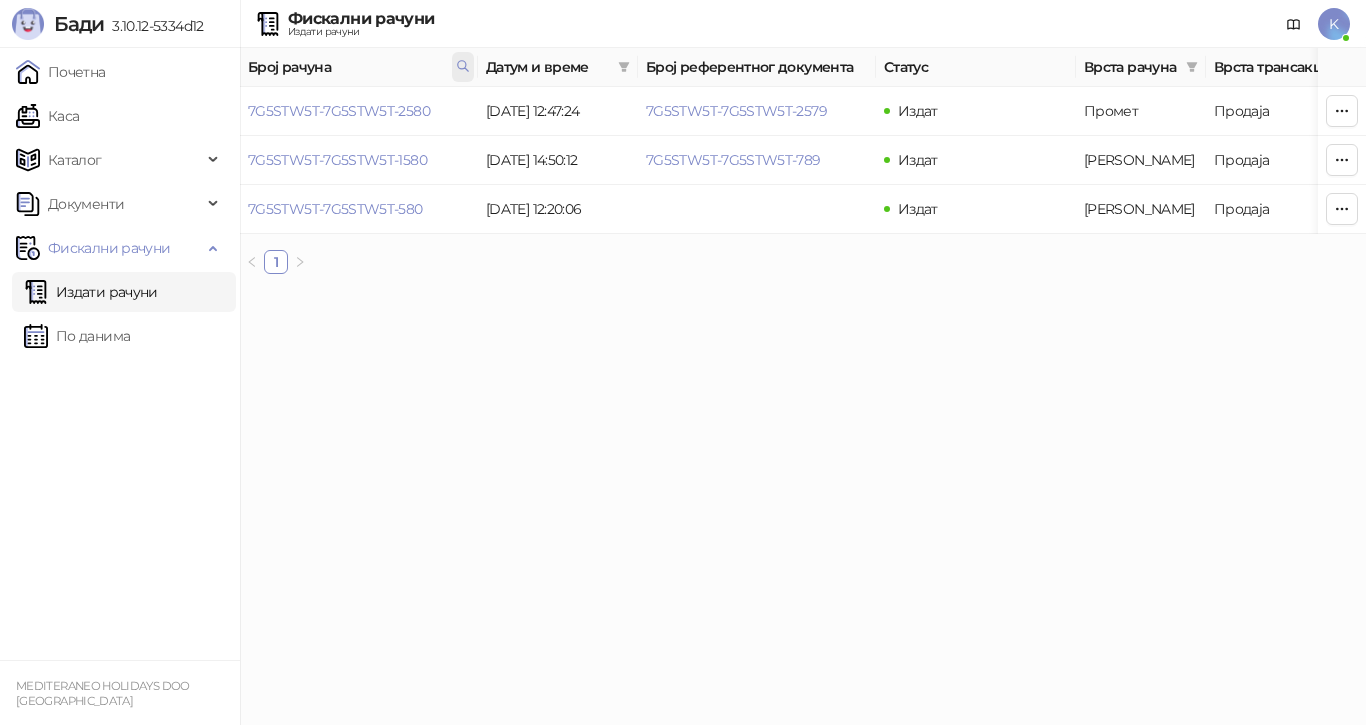 click 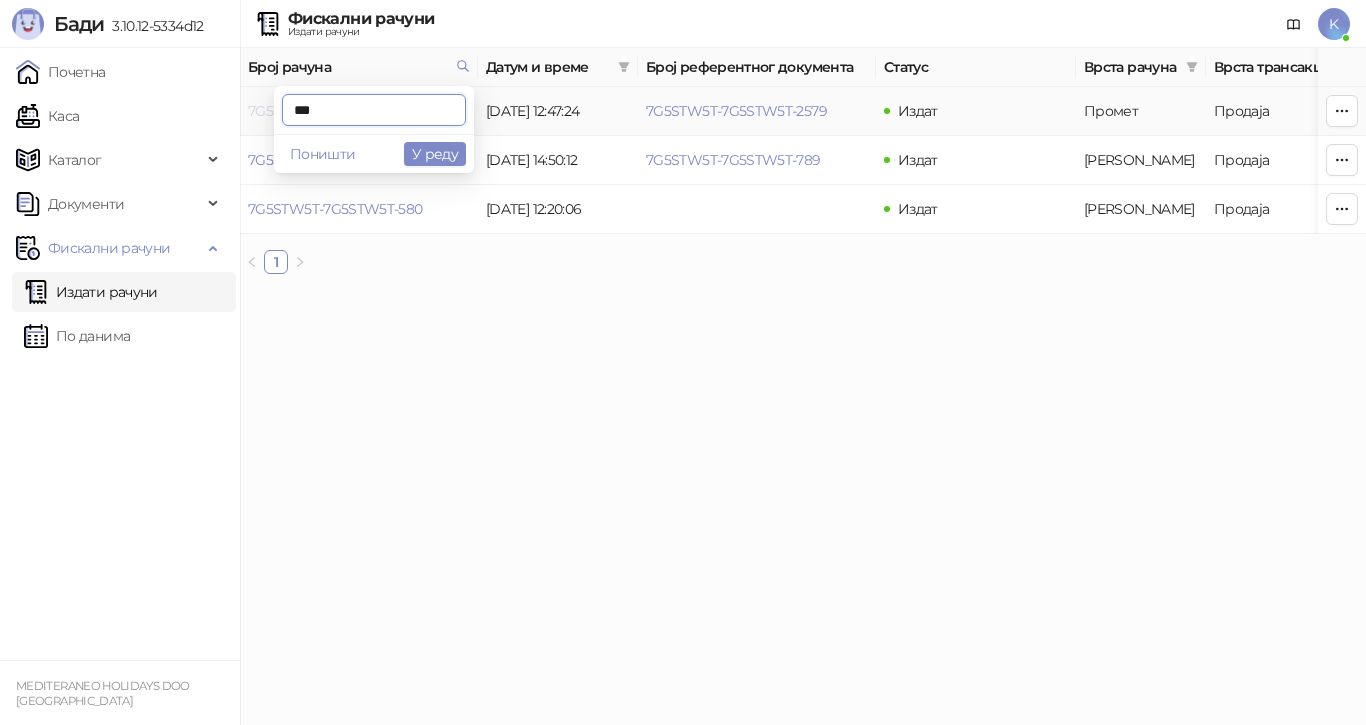 drag, startPoint x: 369, startPoint y: 102, endPoint x: 253, endPoint y: 106, distance: 116.06895 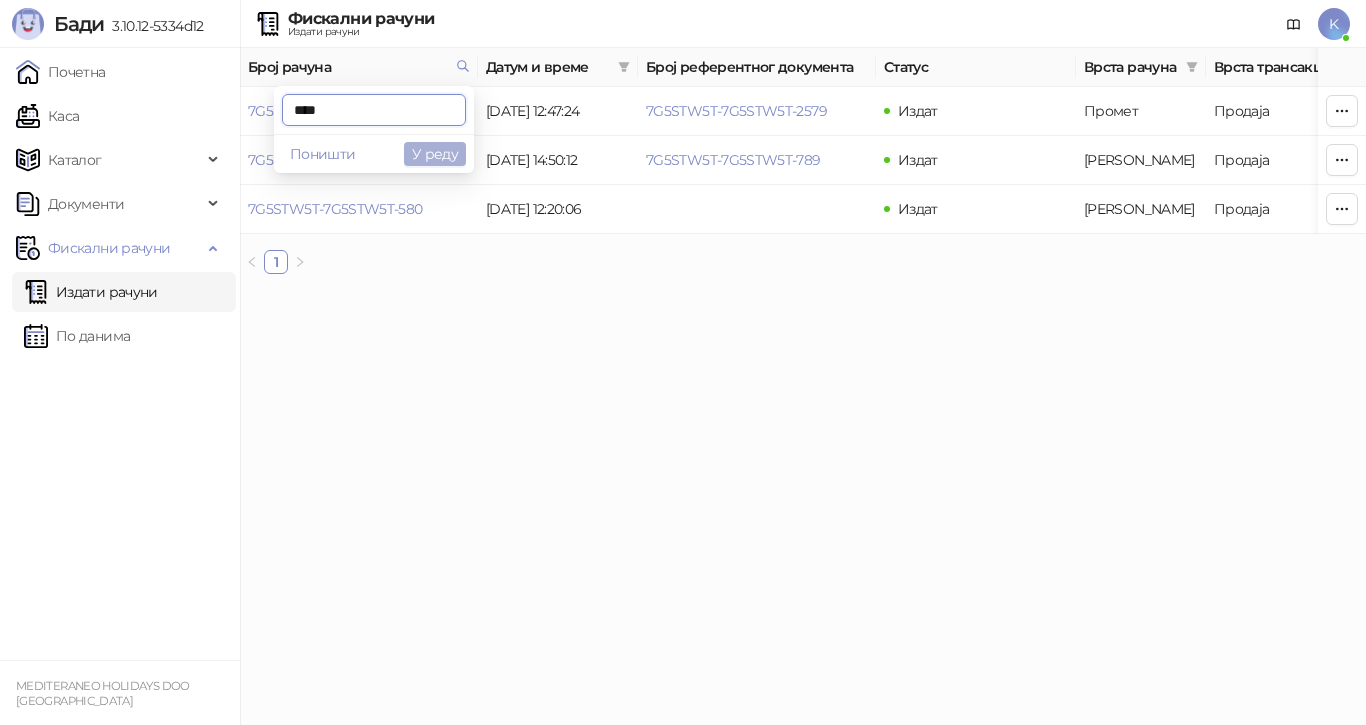click on "У реду" at bounding box center [435, 154] 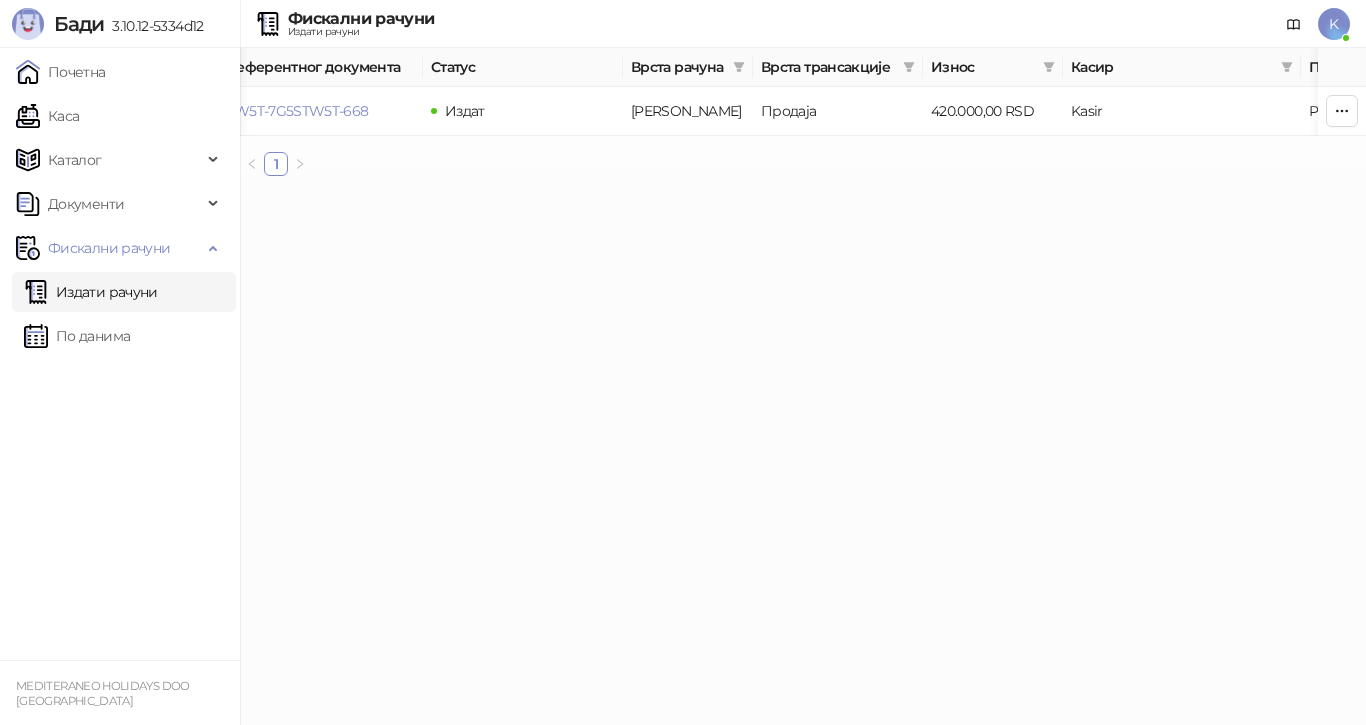 scroll, scrollTop: 0, scrollLeft: 0, axis: both 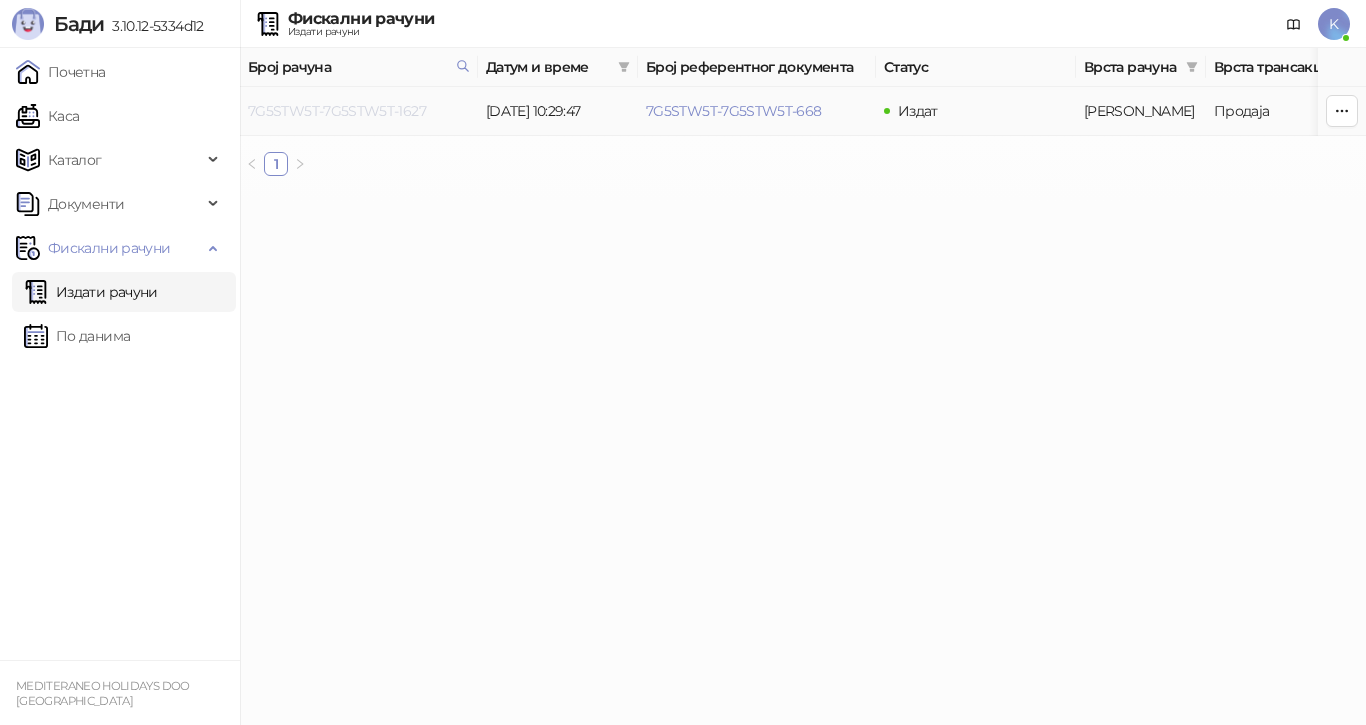 click on "7G5STW5T-7G5STW5T-1627" at bounding box center [337, 111] 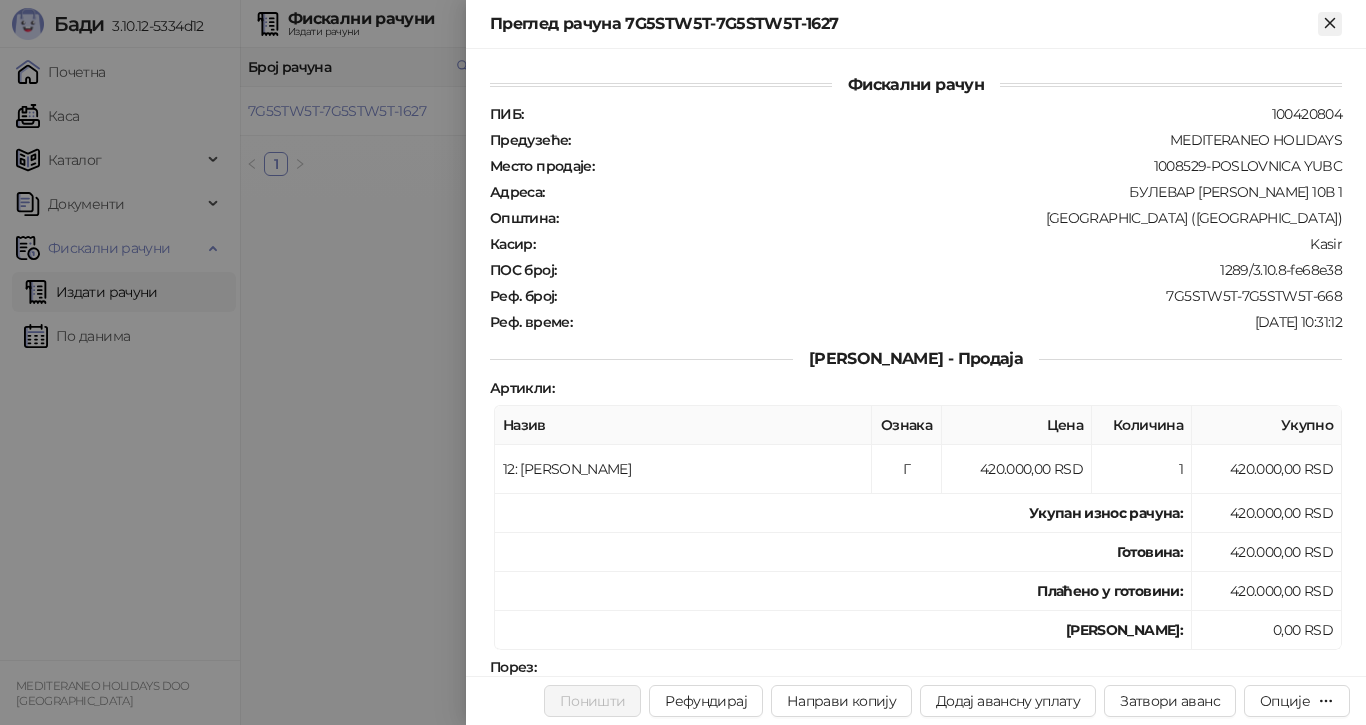 click 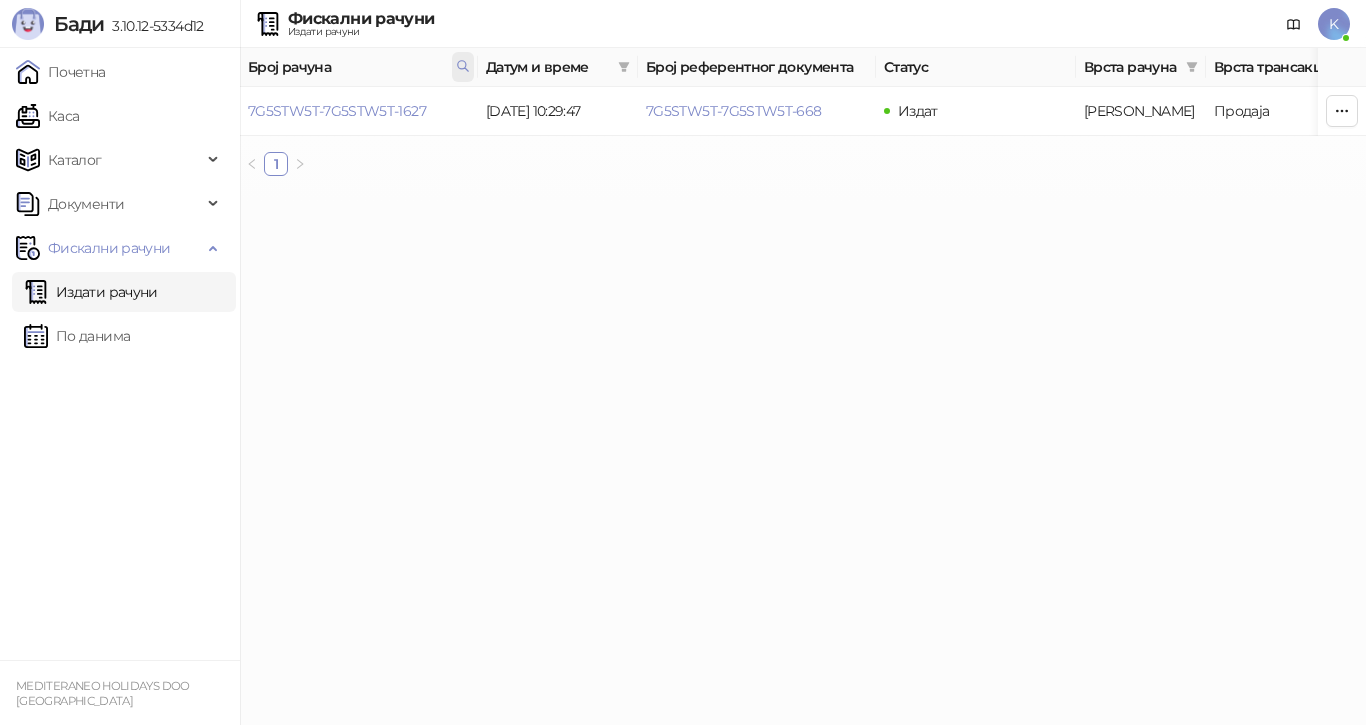 click 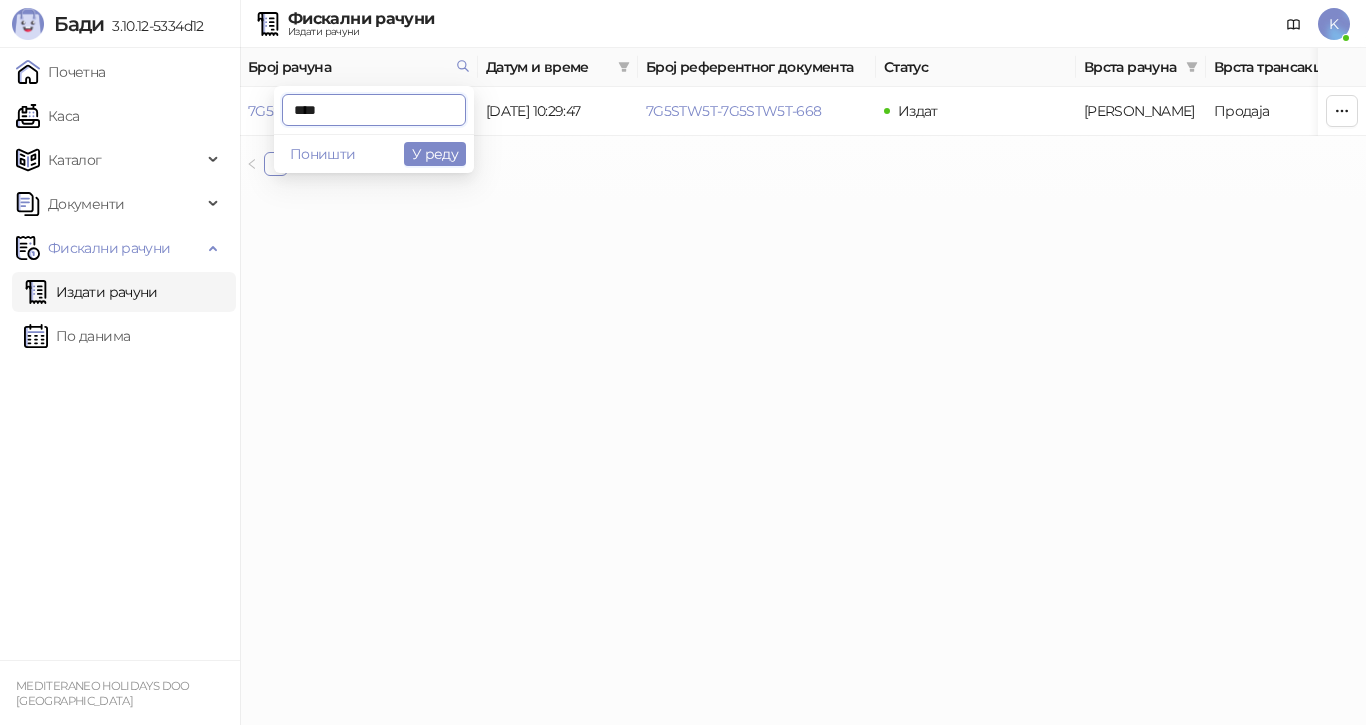 drag, startPoint x: 367, startPoint y: 113, endPoint x: 251, endPoint y: 108, distance: 116.10771 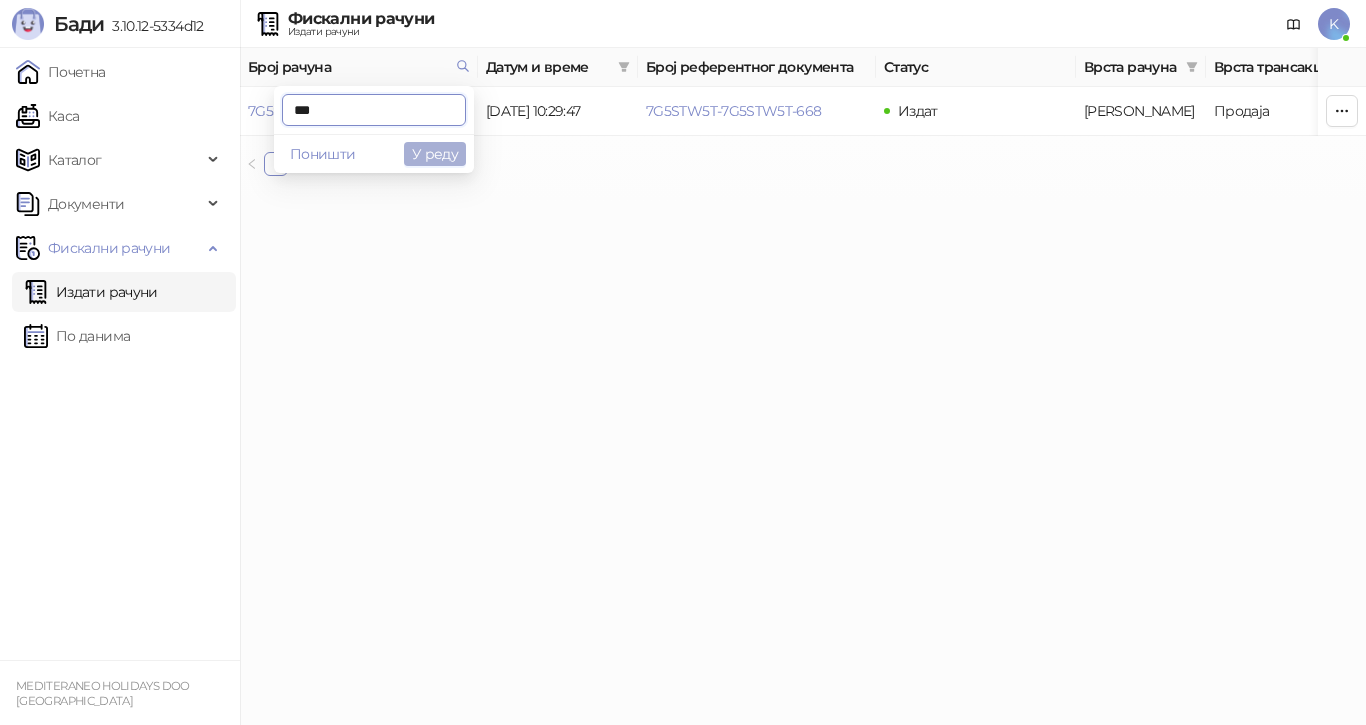 type on "***" 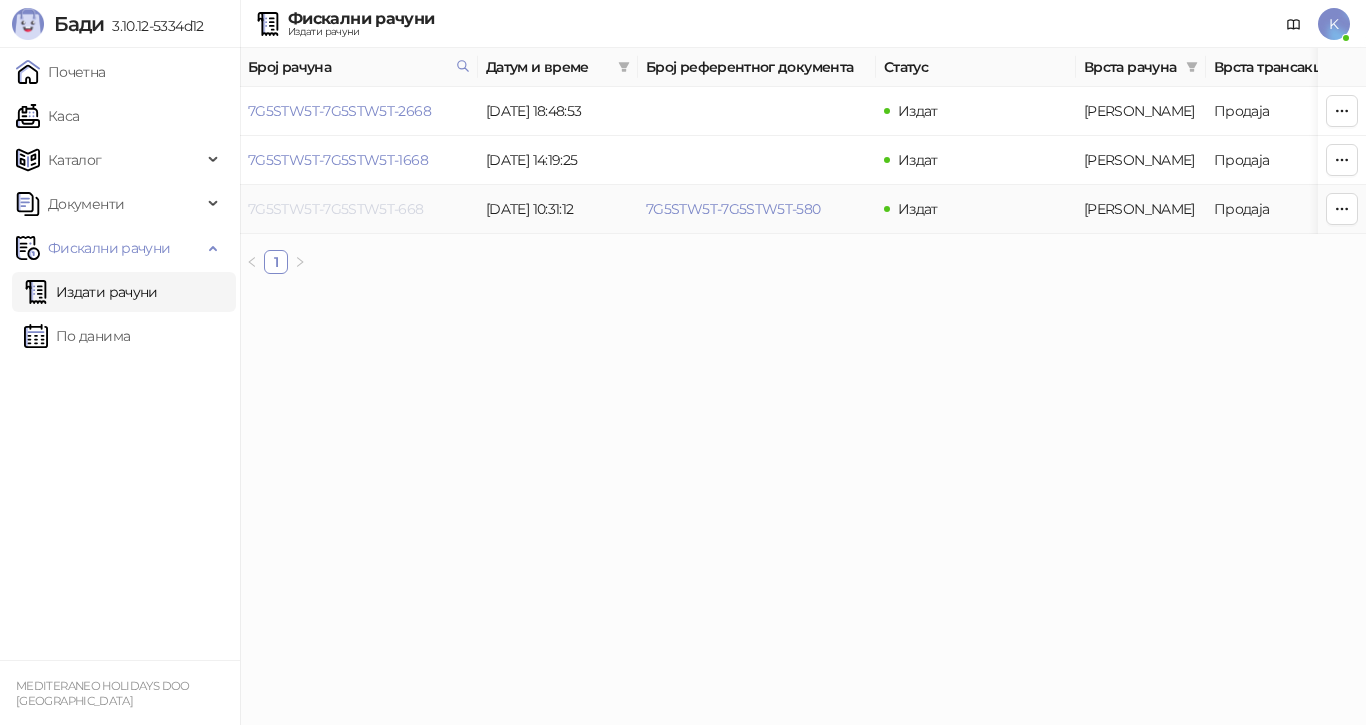 click on "7G5STW5T-7G5STW5T-668" at bounding box center [336, 209] 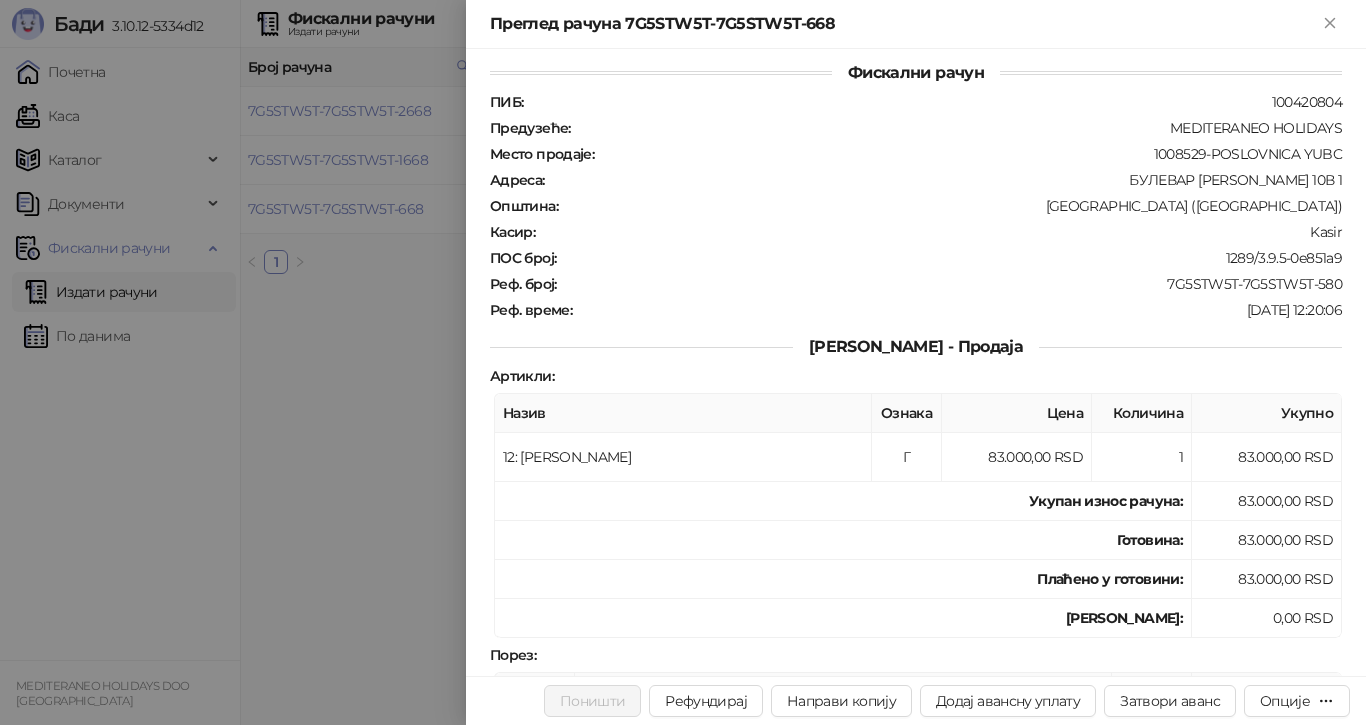 scroll, scrollTop: 0, scrollLeft: 0, axis: both 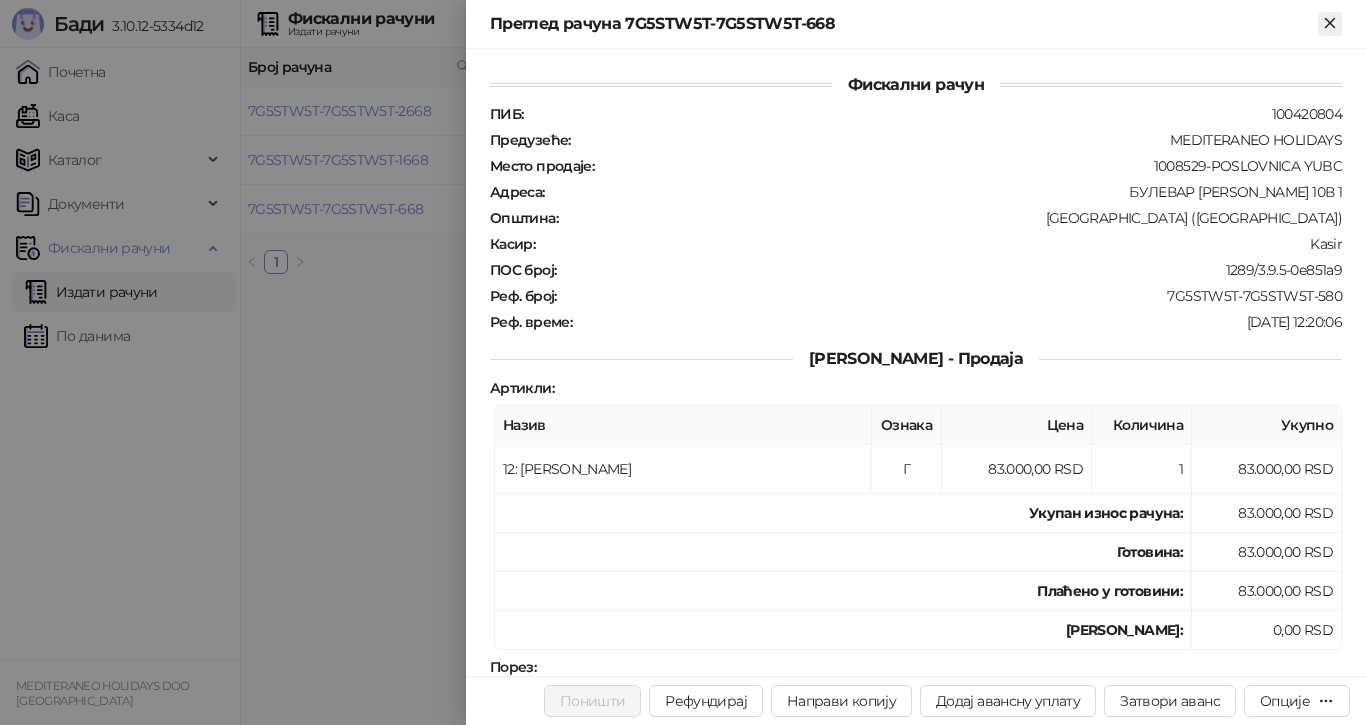 click 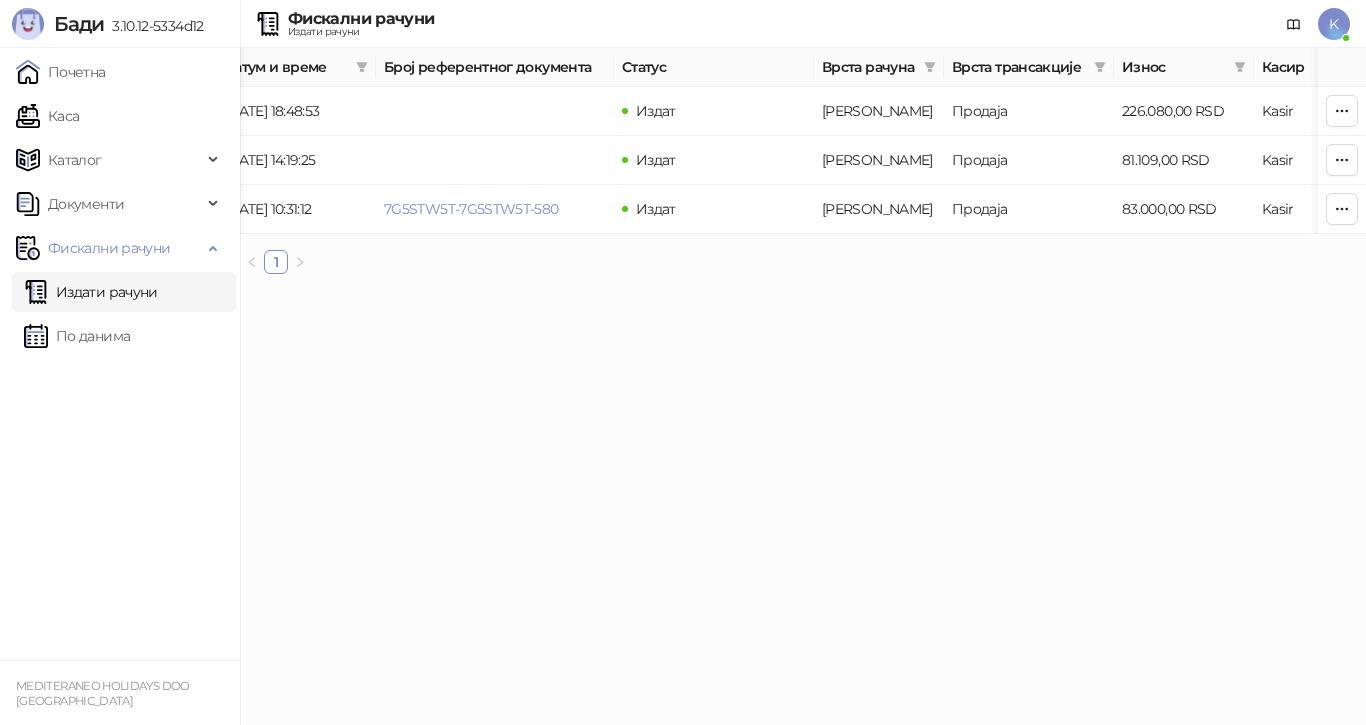 scroll, scrollTop: 0, scrollLeft: 341, axis: horizontal 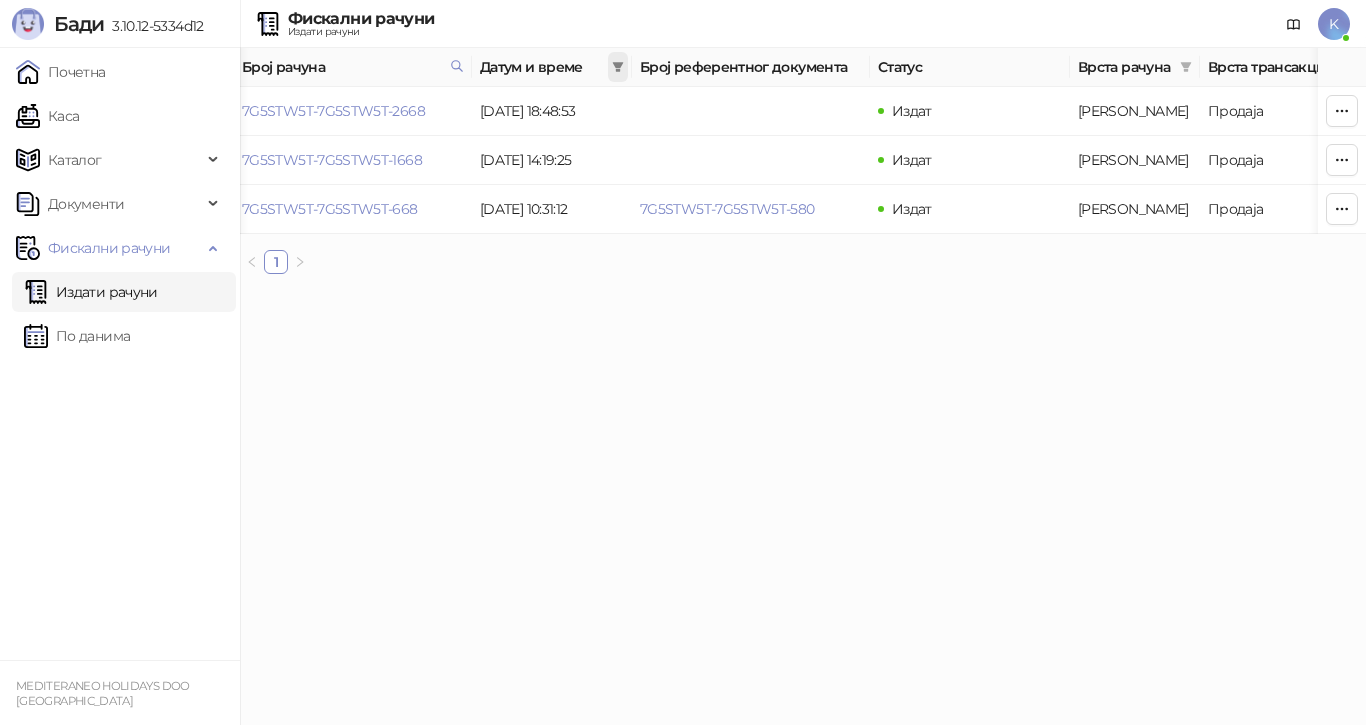 click 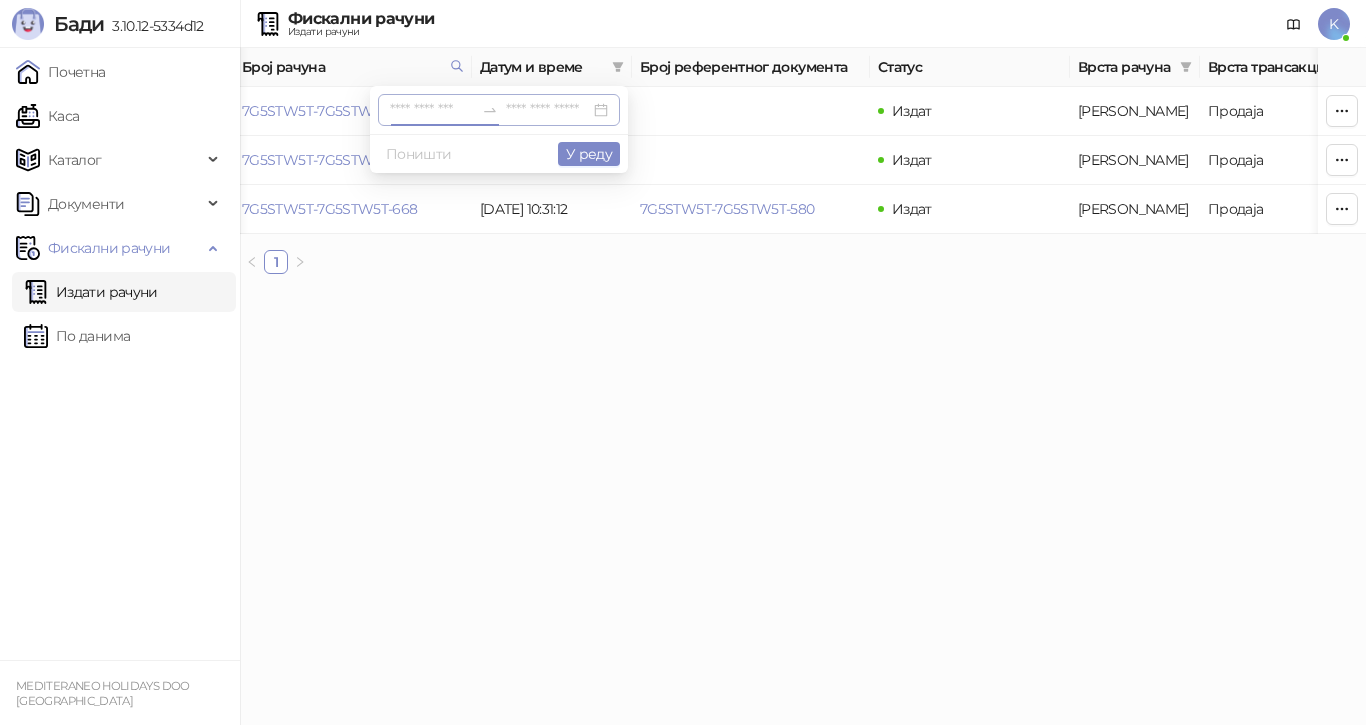 click at bounding box center (432, 110) 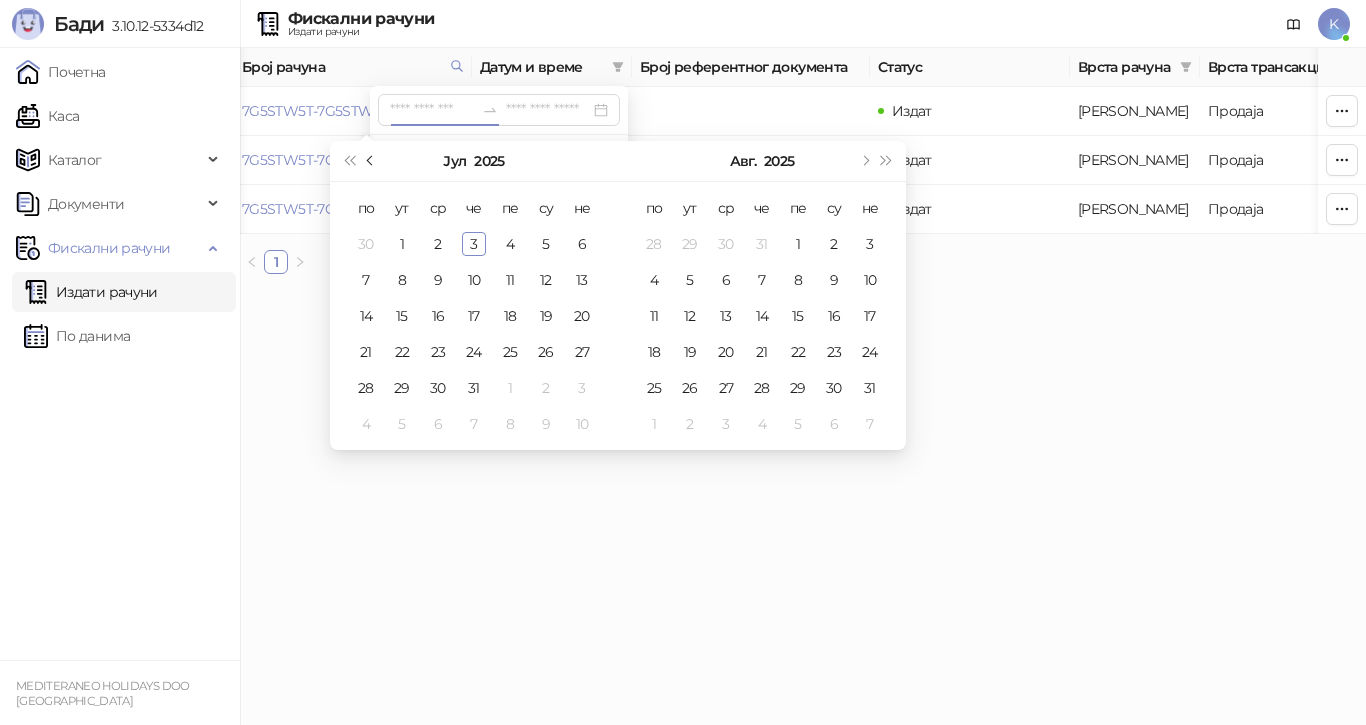 click at bounding box center (371, 161) 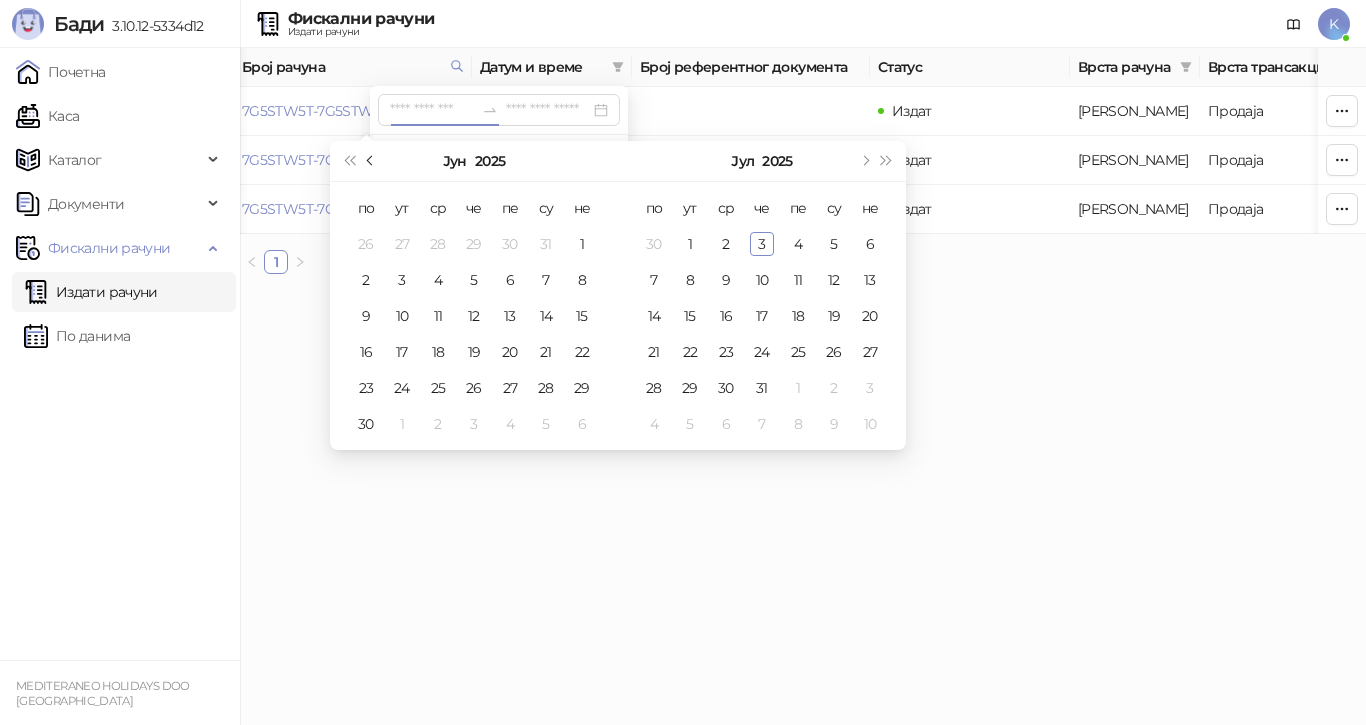 click at bounding box center (371, 161) 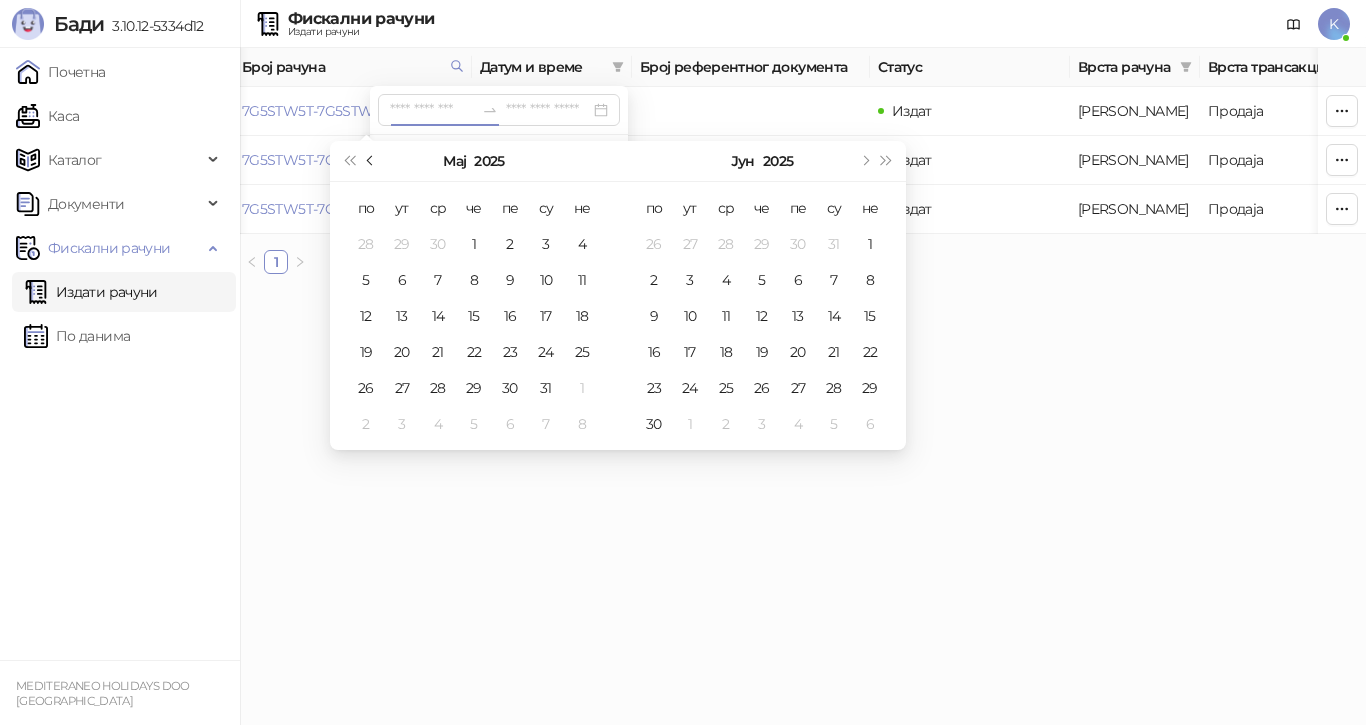click at bounding box center (371, 161) 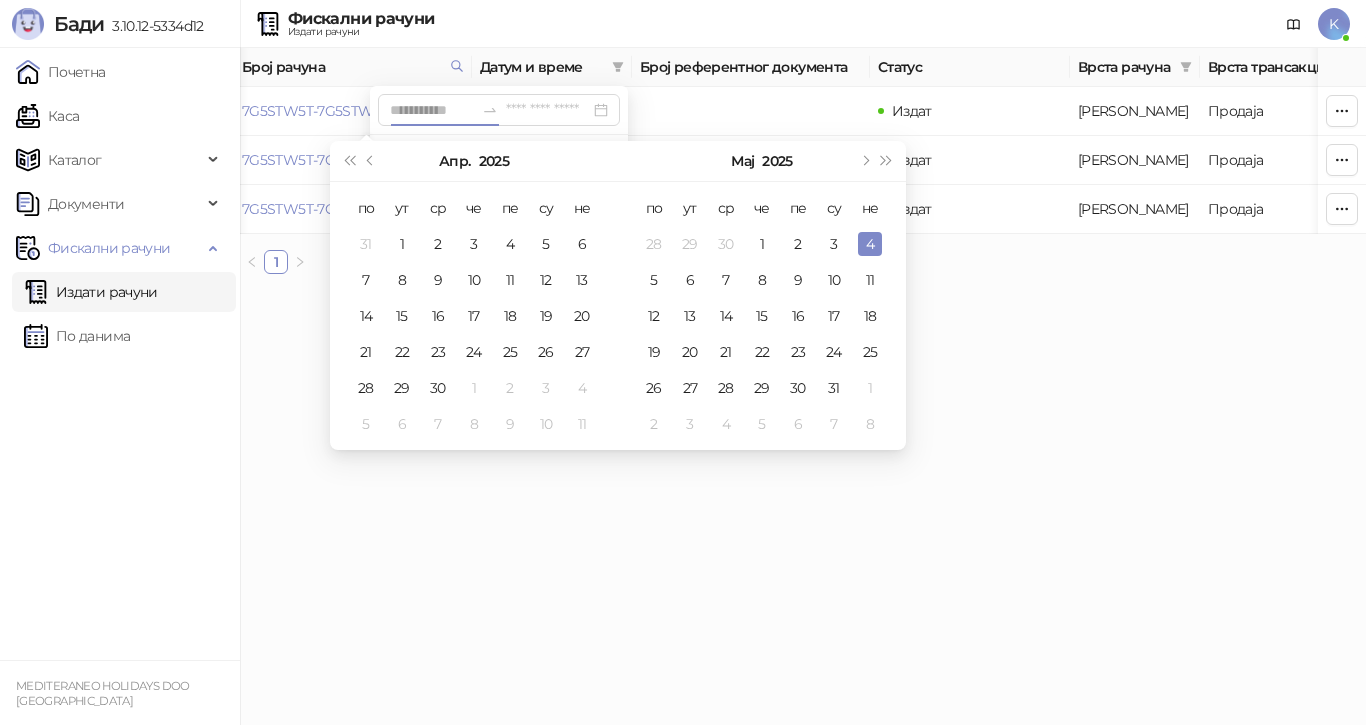 type on "**********" 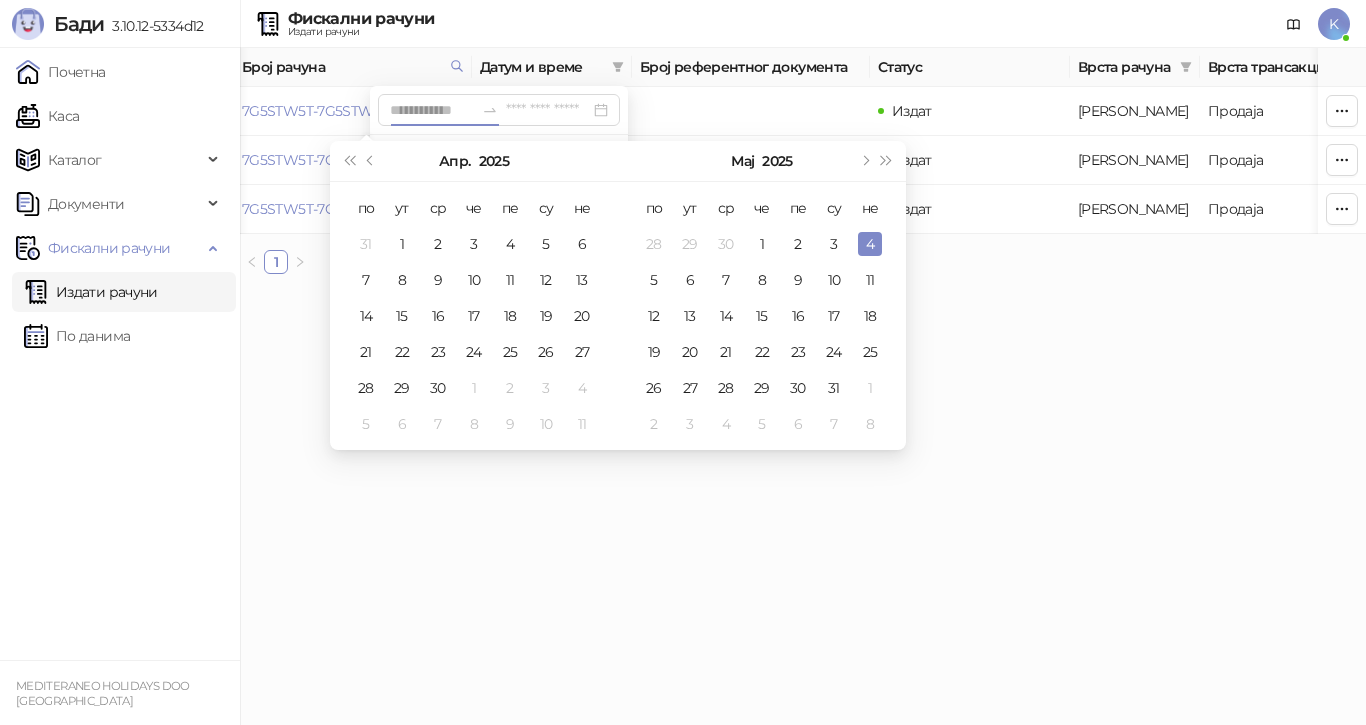type 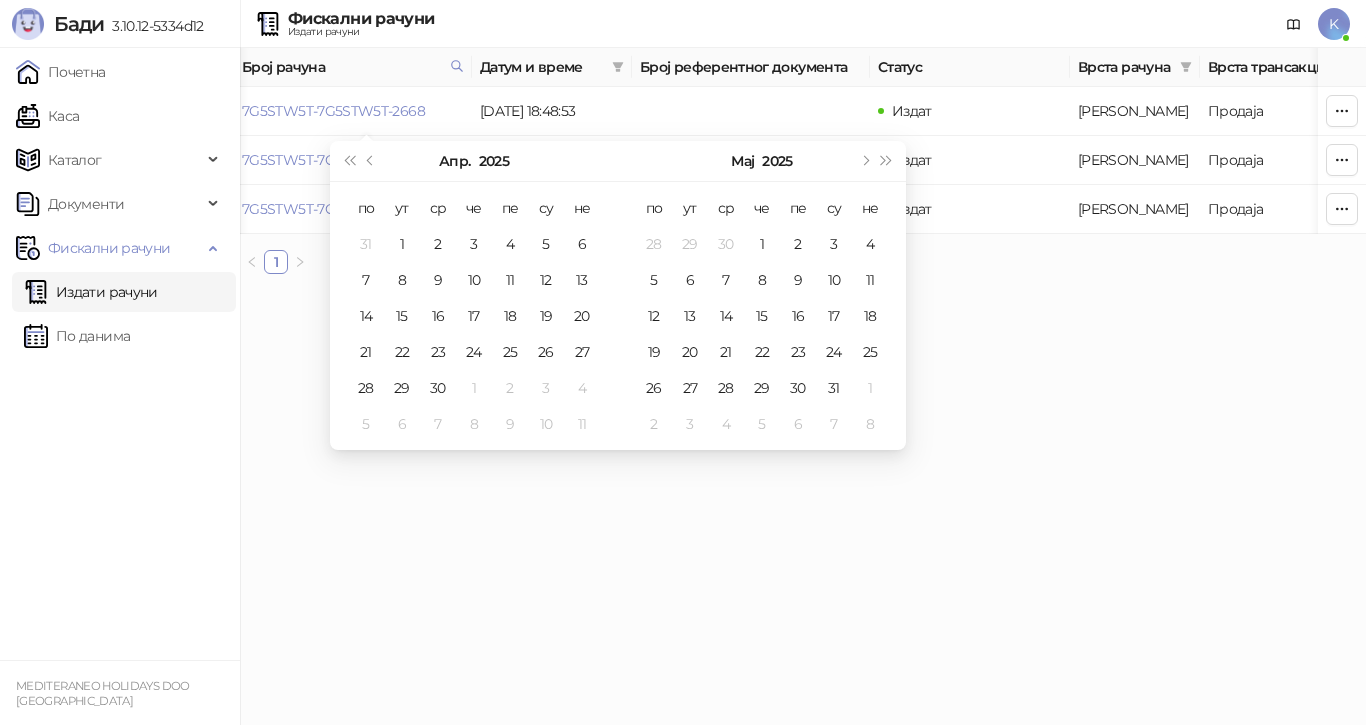 drag, startPoint x: 970, startPoint y: 332, endPoint x: 941, endPoint y: 311, distance: 35.805027 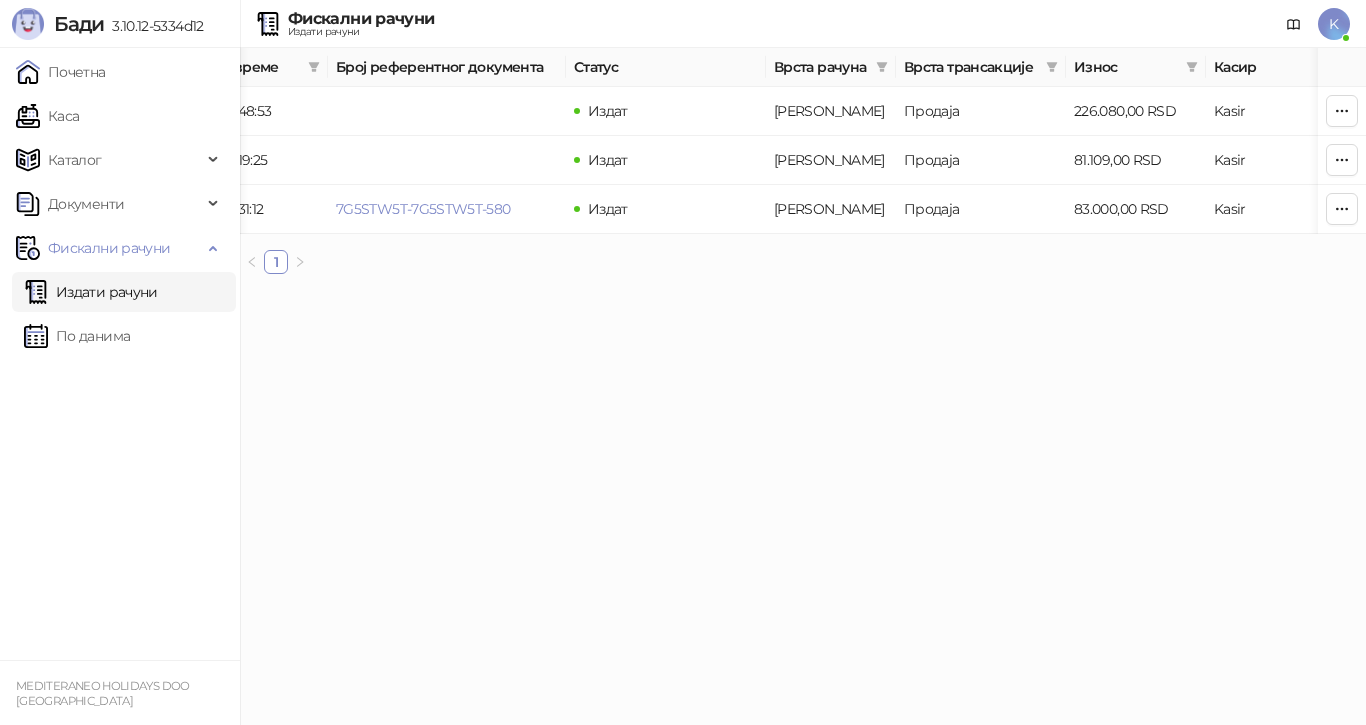 scroll, scrollTop: 0, scrollLeft: 442, axis: horizontal 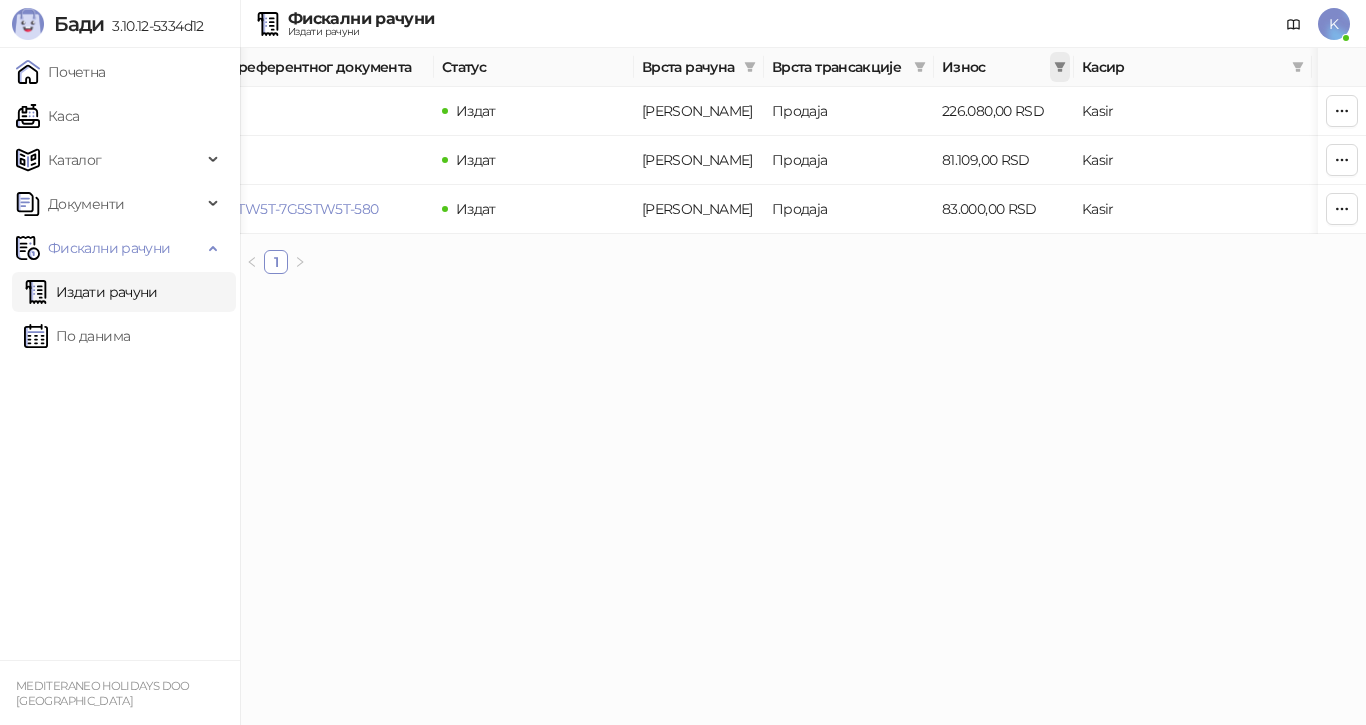 click 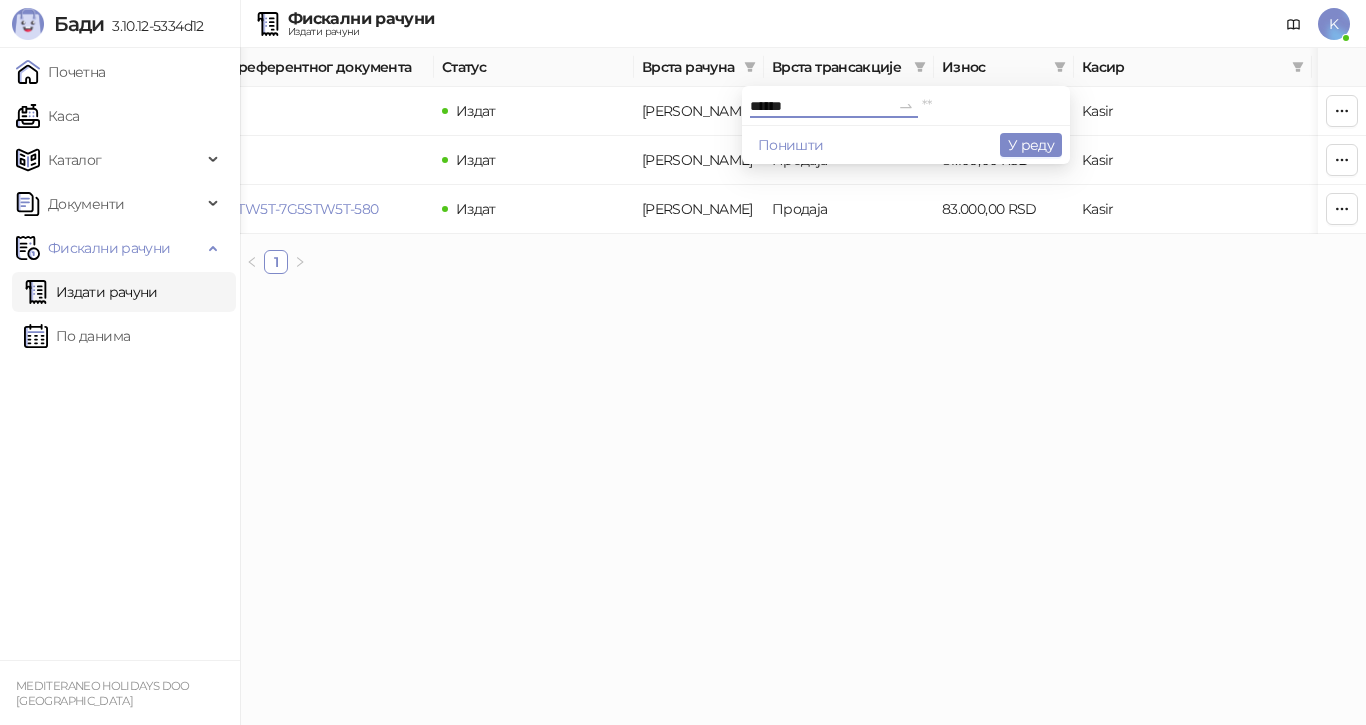 type on "******" 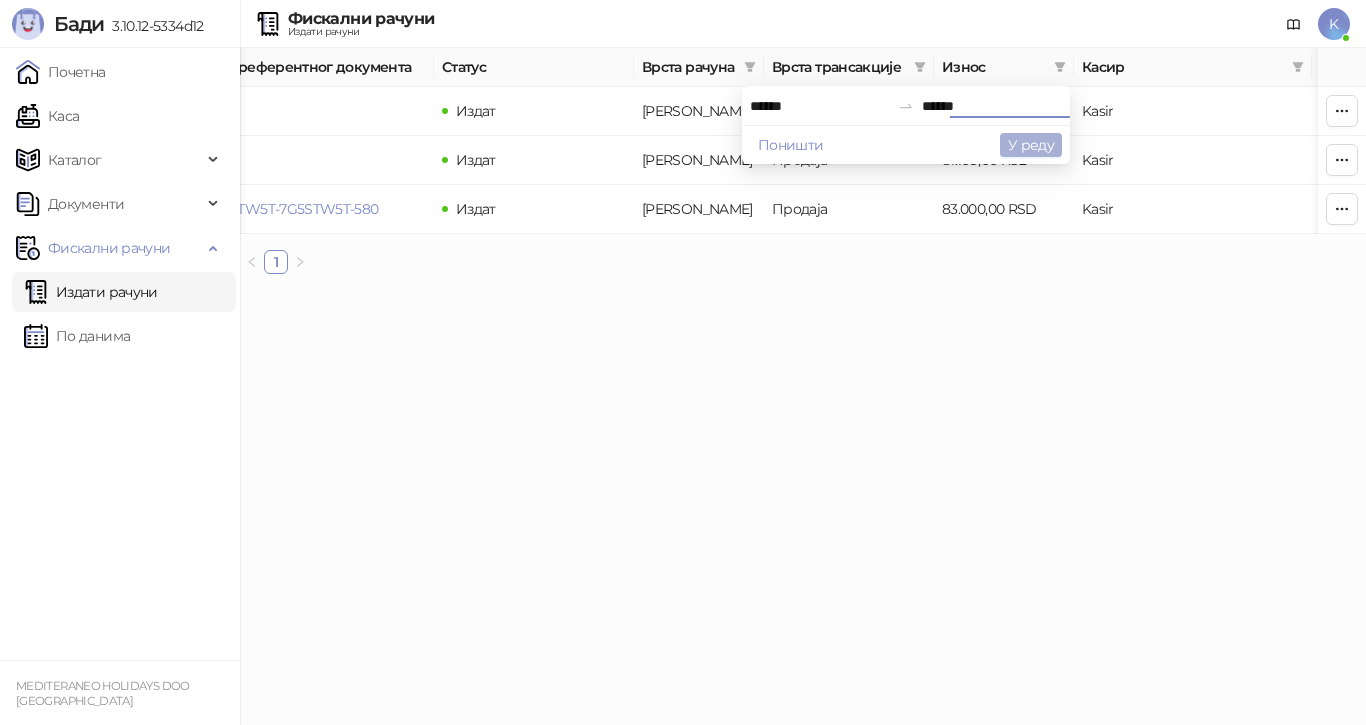 type on "******" 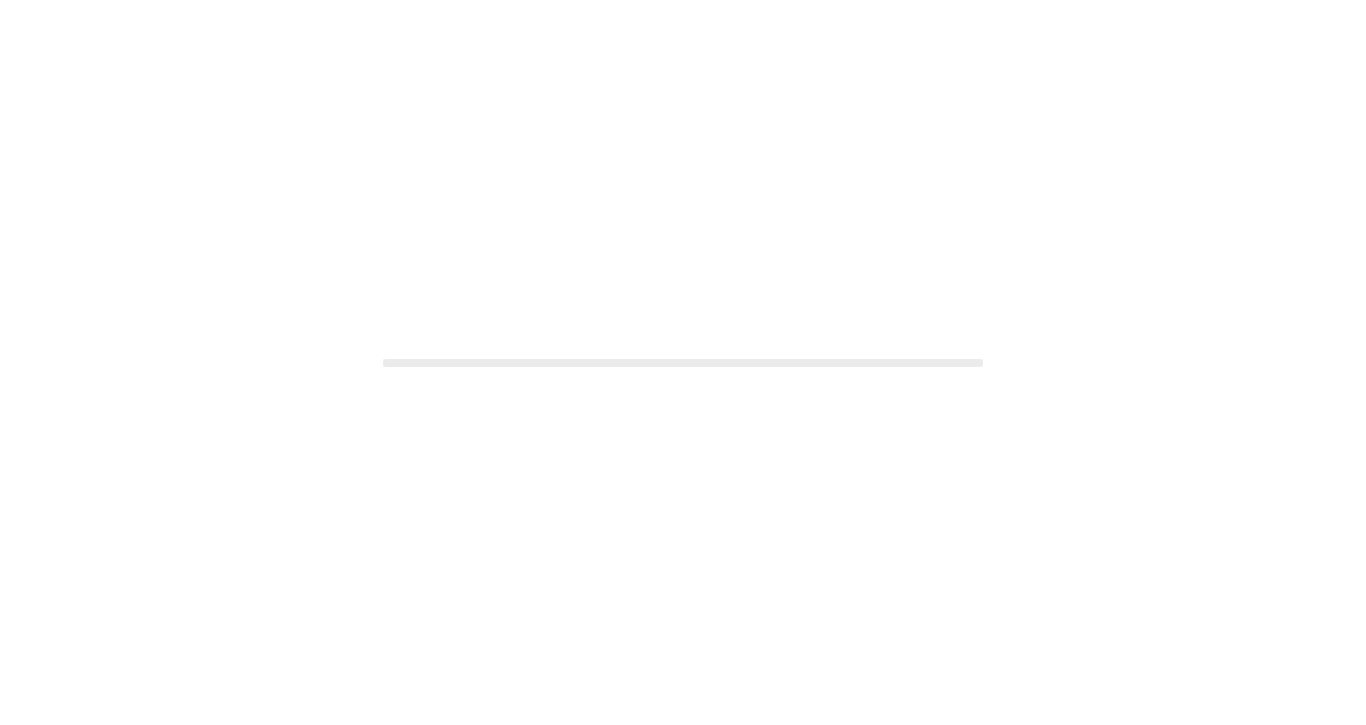 scroll, scrollTop: 0, scrollLeft: 0, axis: both 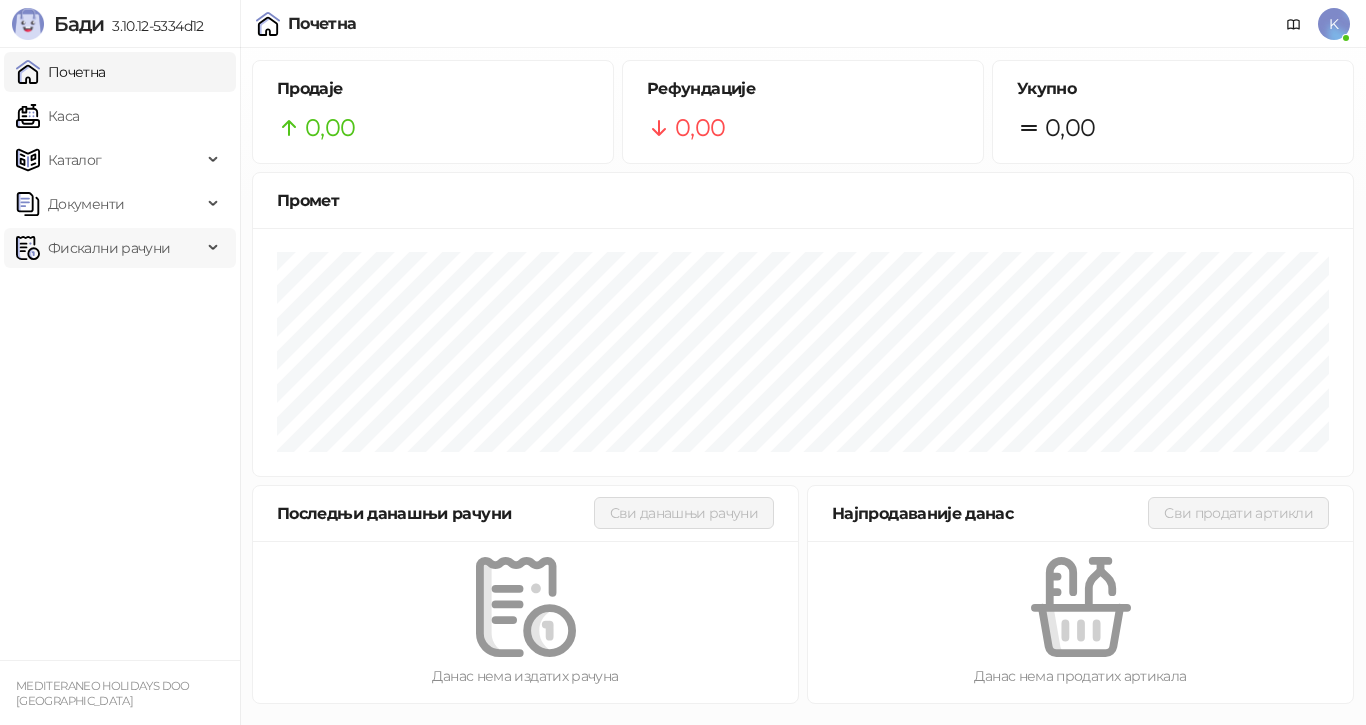 click on "Фискални рачуни" at bounding box center [109, 248] 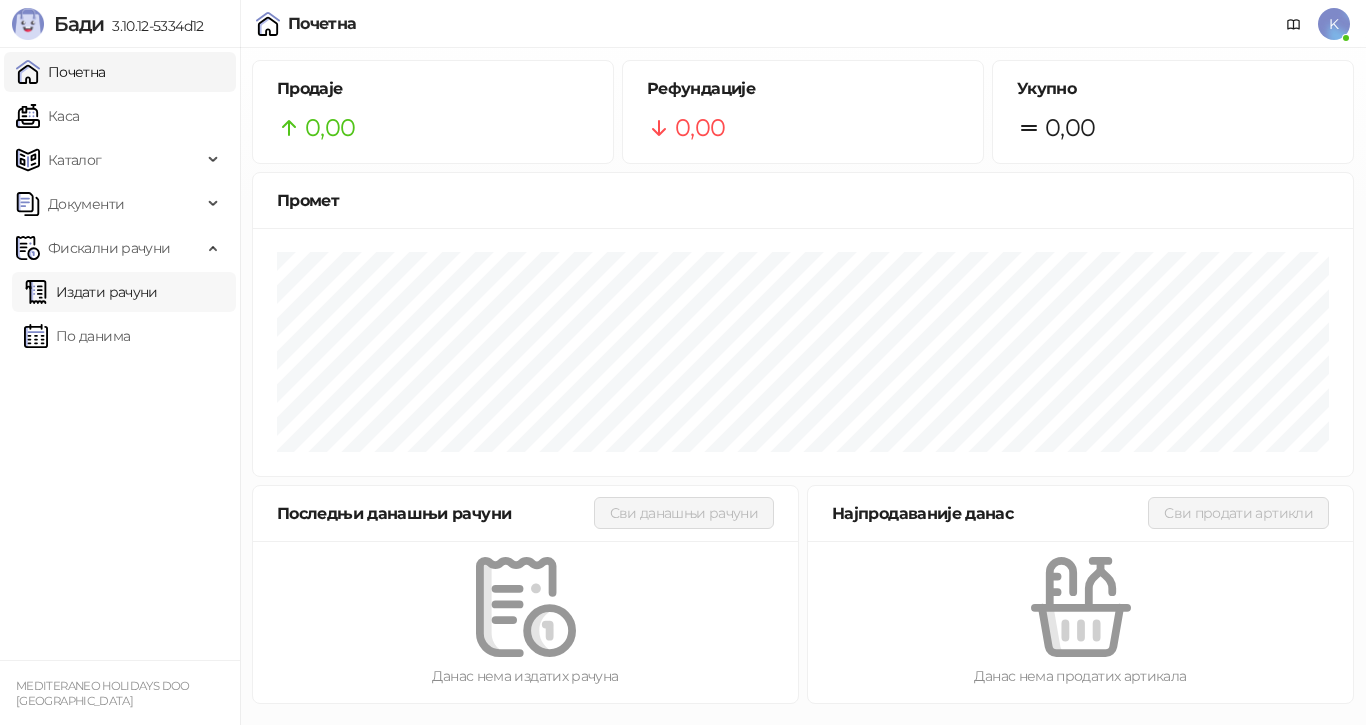 click on "Издати рачуни" at bounding box center [91, 292] 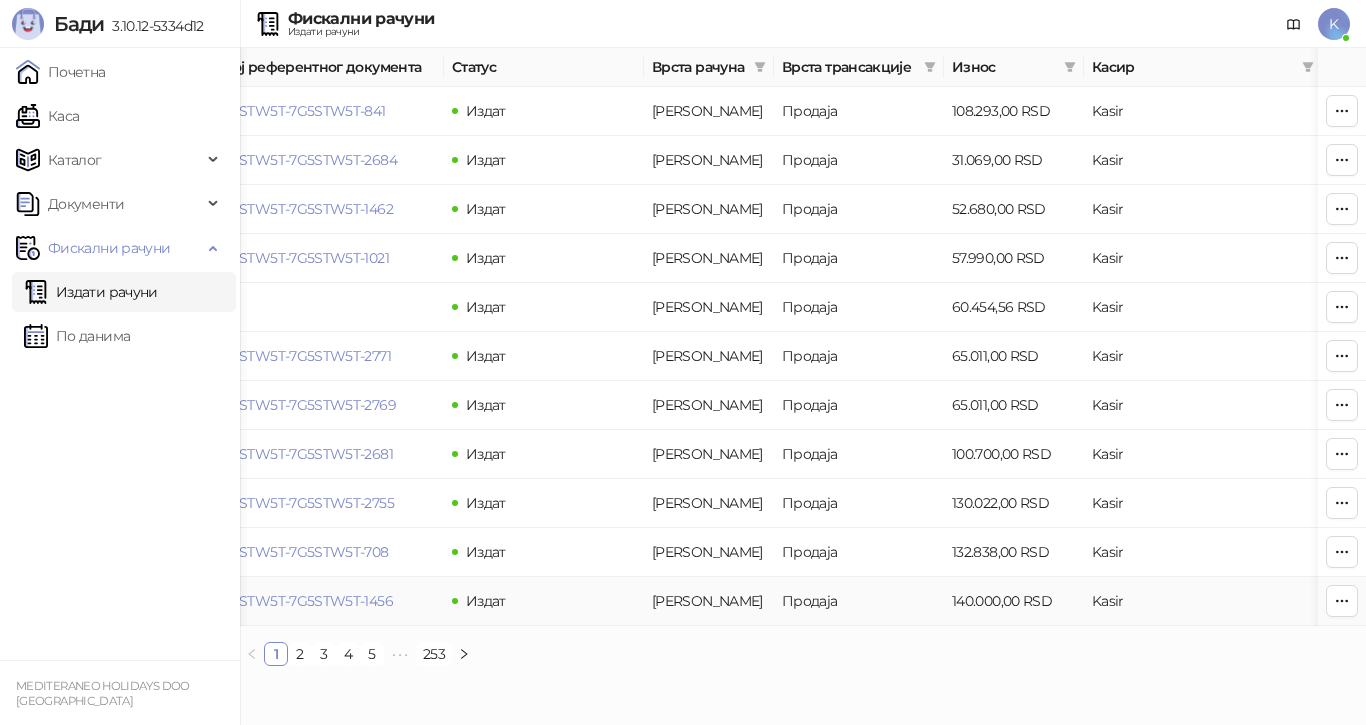 scroll, scrollTop: 0, scrollLeft: 425, axis: horizontal 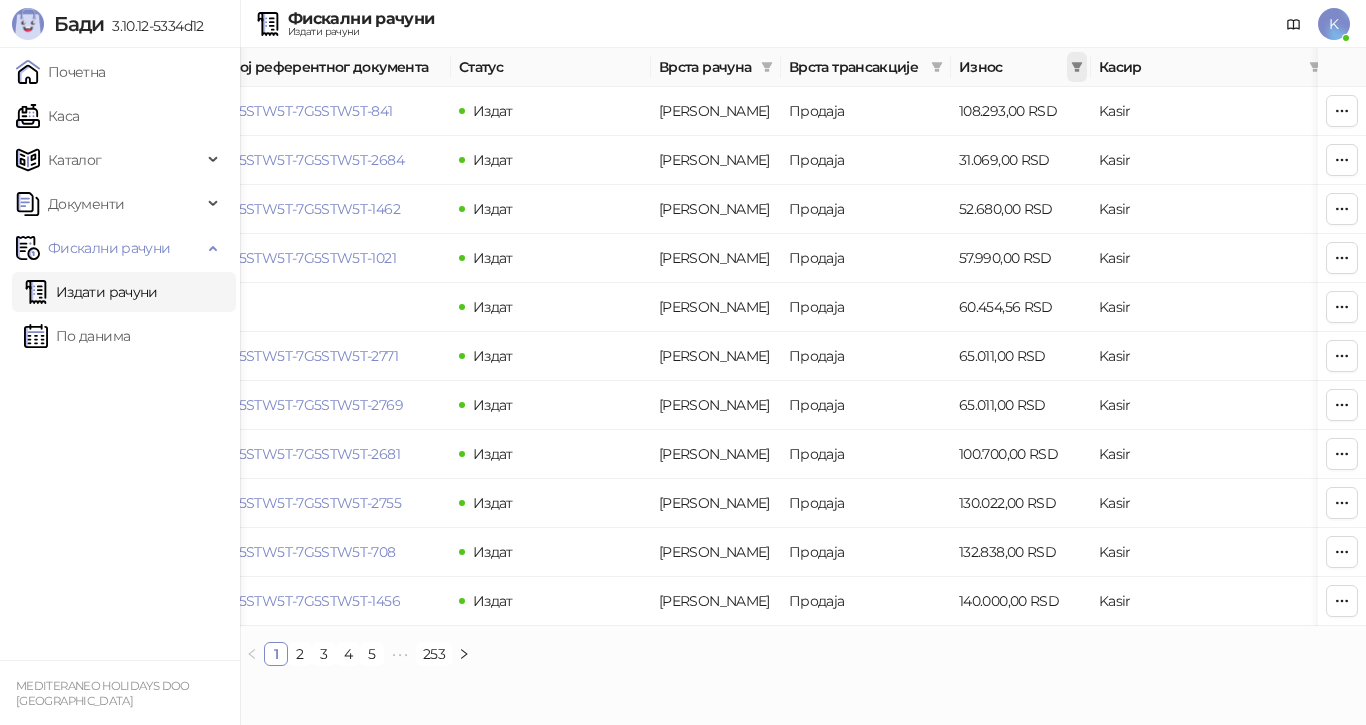 click 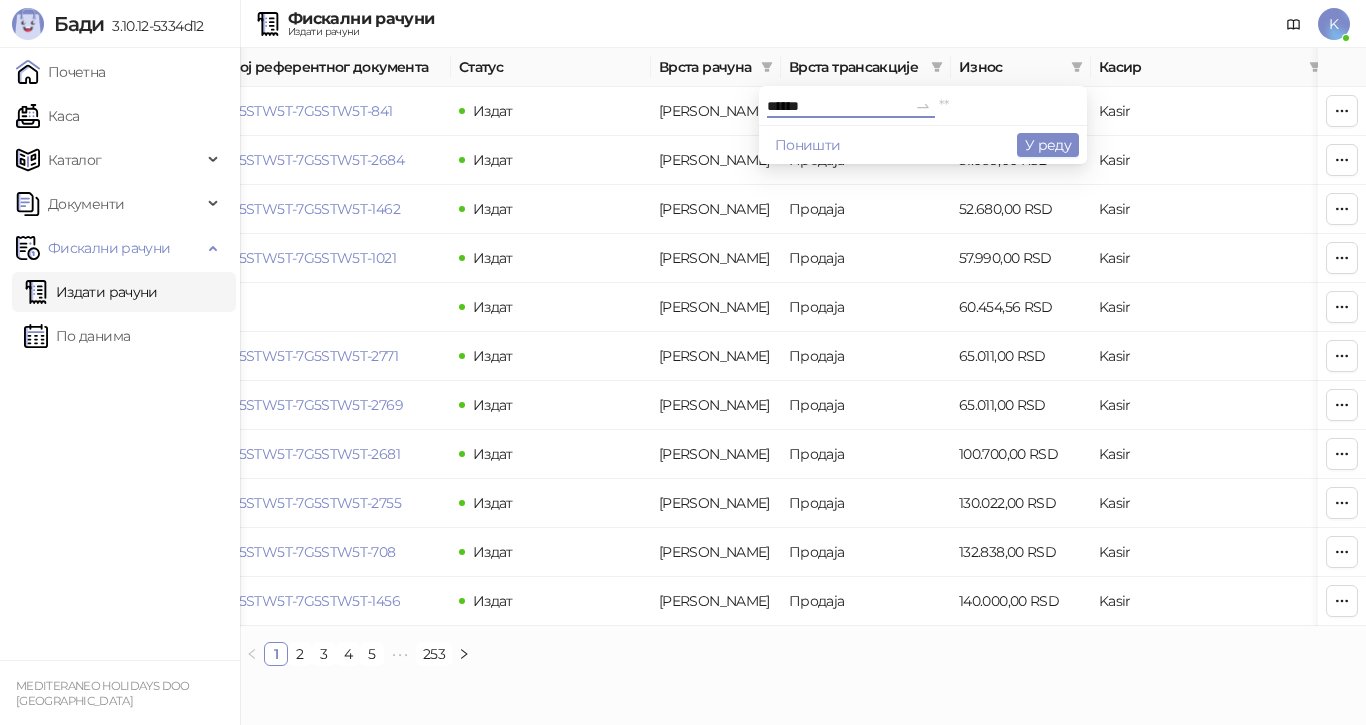 type on "******" 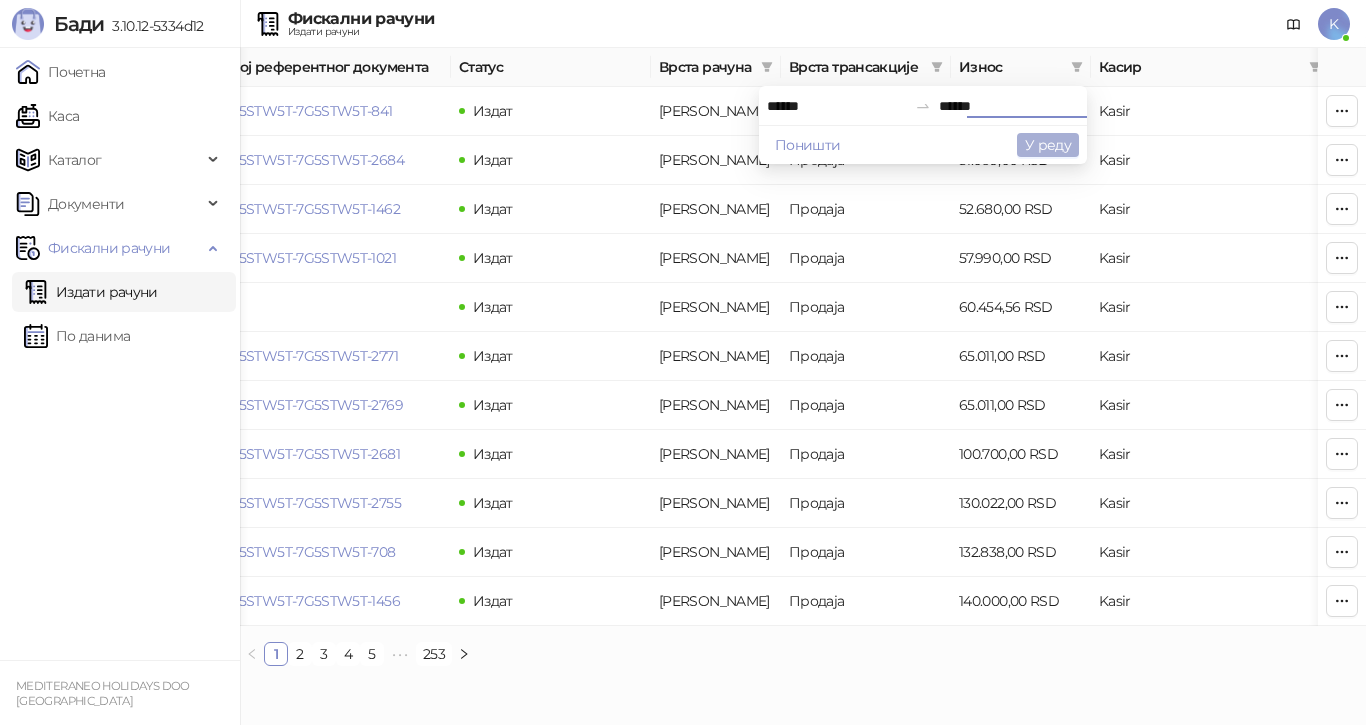 type on "******" 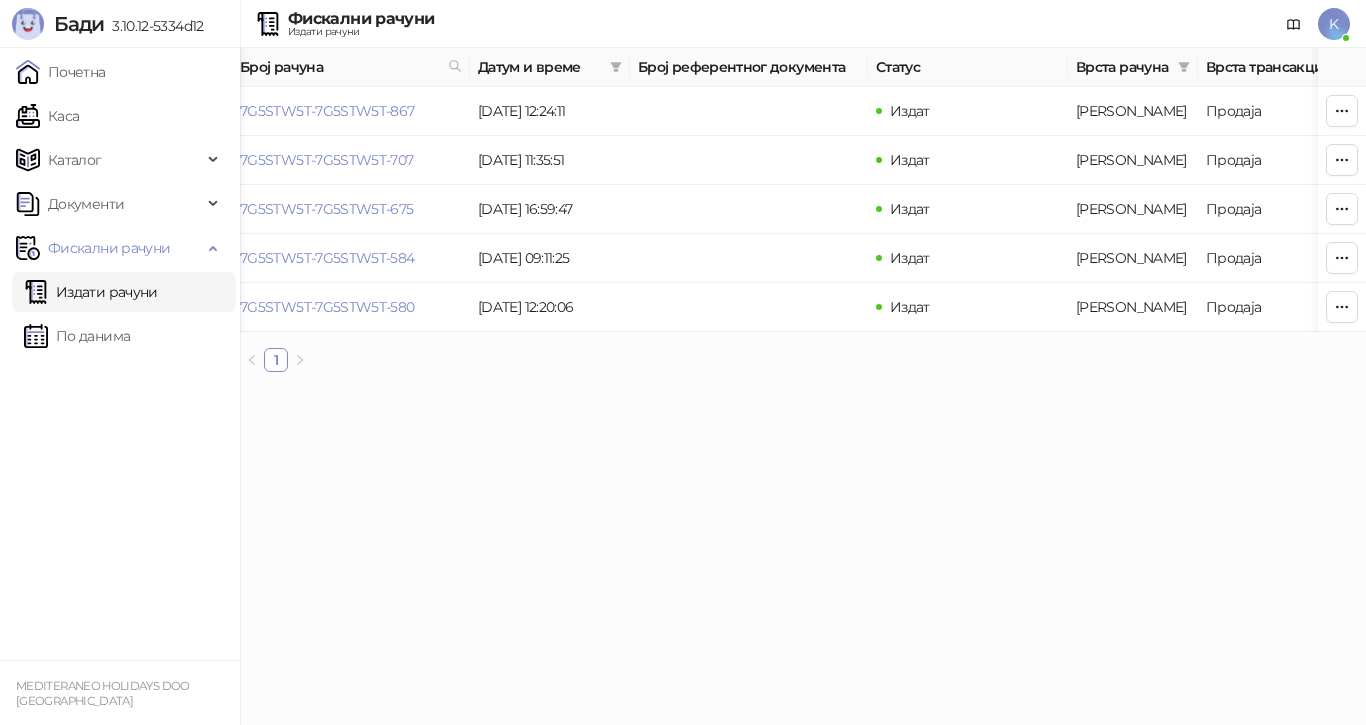 scroll, scrollTop: 0, scrollLeft: 0, axis: both 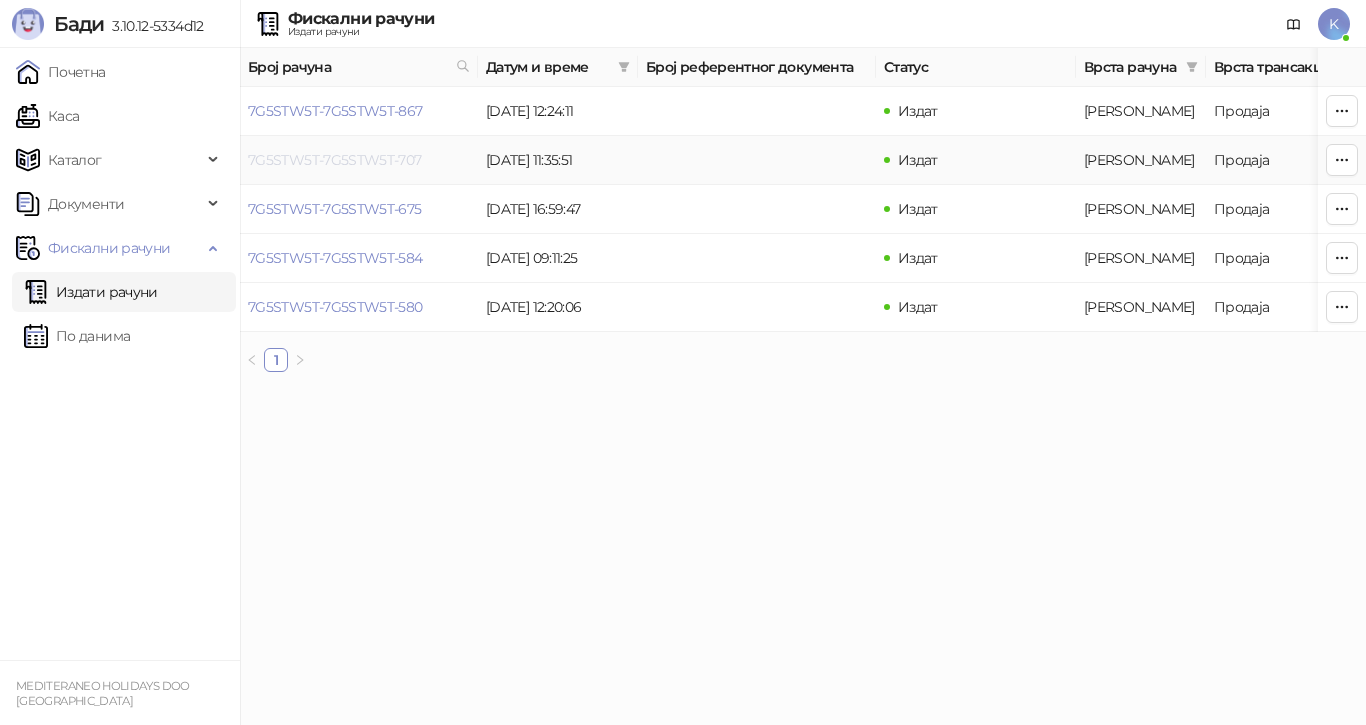 click on "7G5STW5T-7G5STW5T-707" at bounding box center [335, 160] 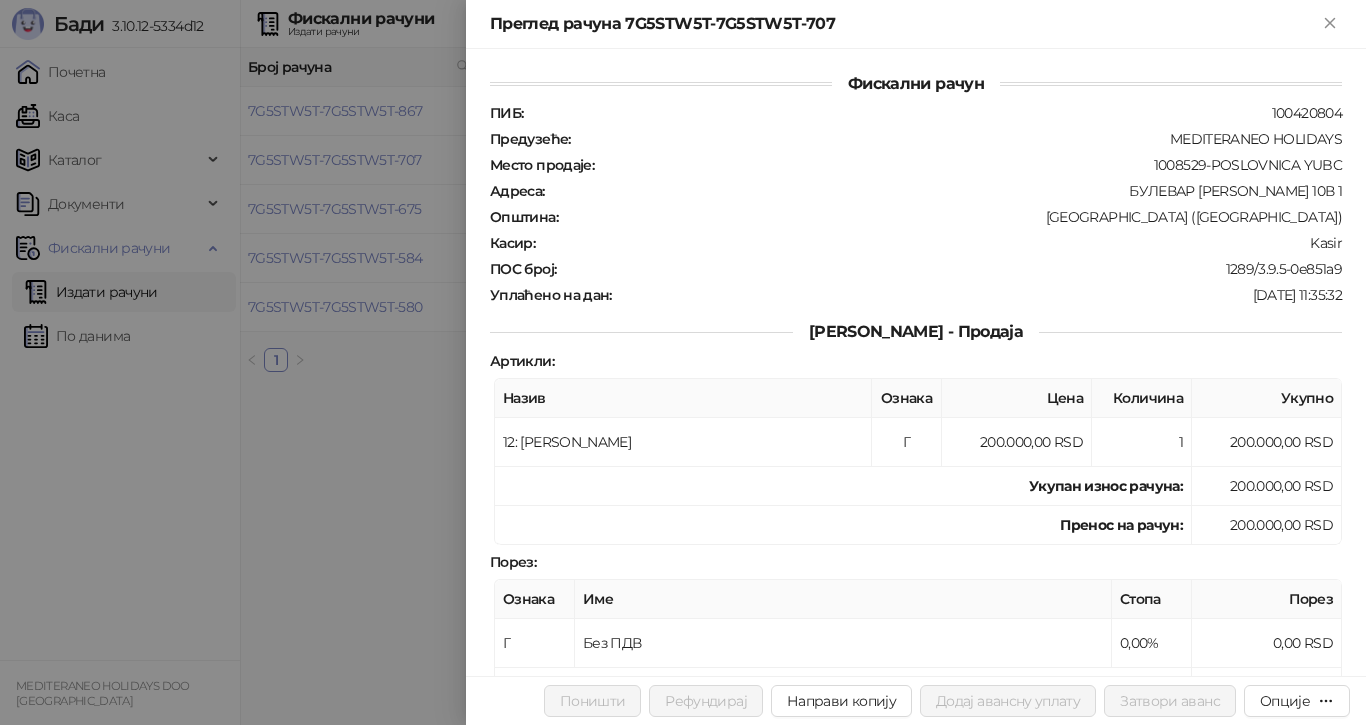 scroll, scrollTop: 0, scrollLeft: 0, axis: both 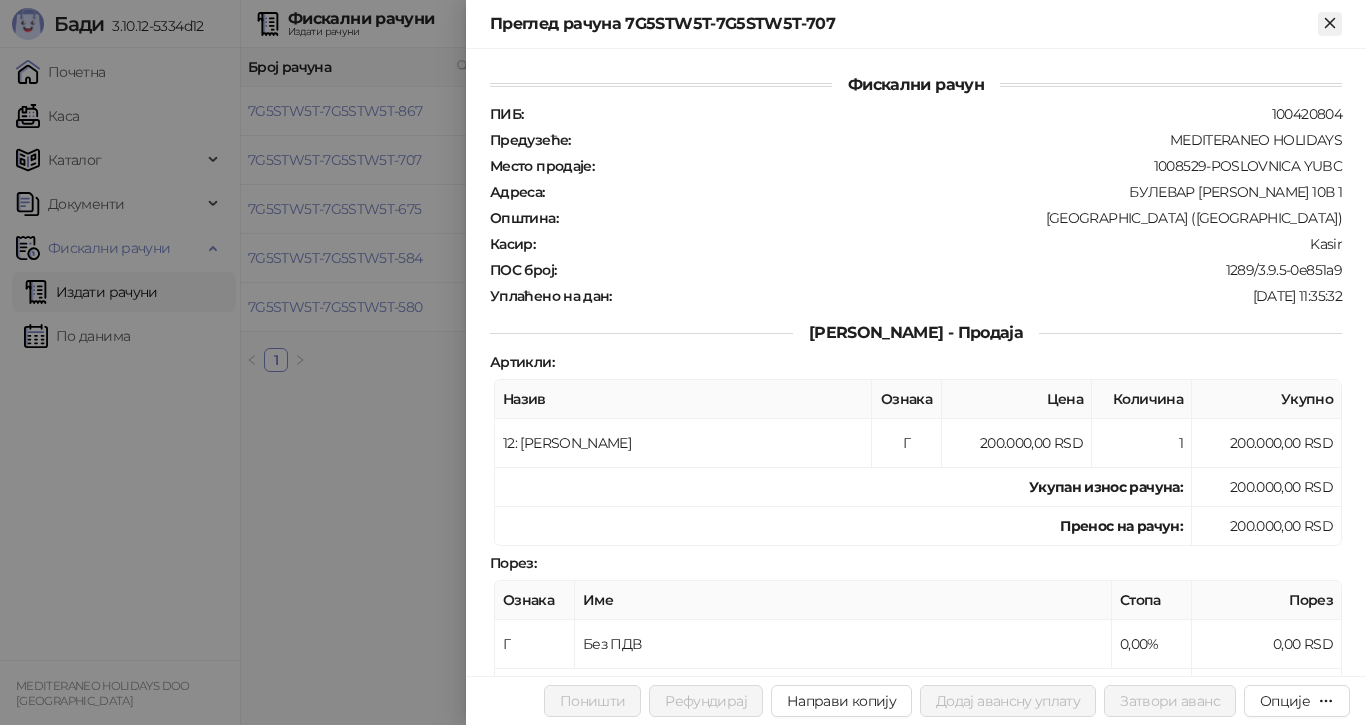 click 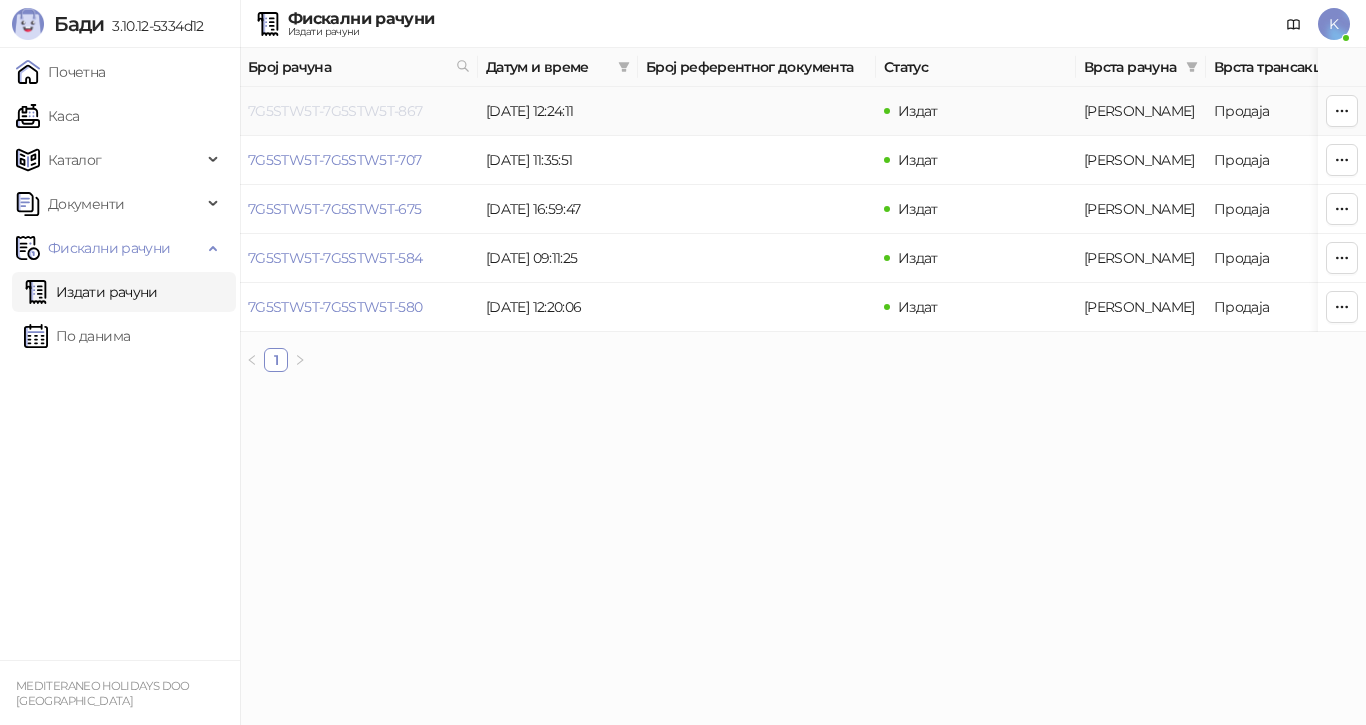 click on "7G5STW5T-7G5STW5T-867" at bounding box center (335, 111) 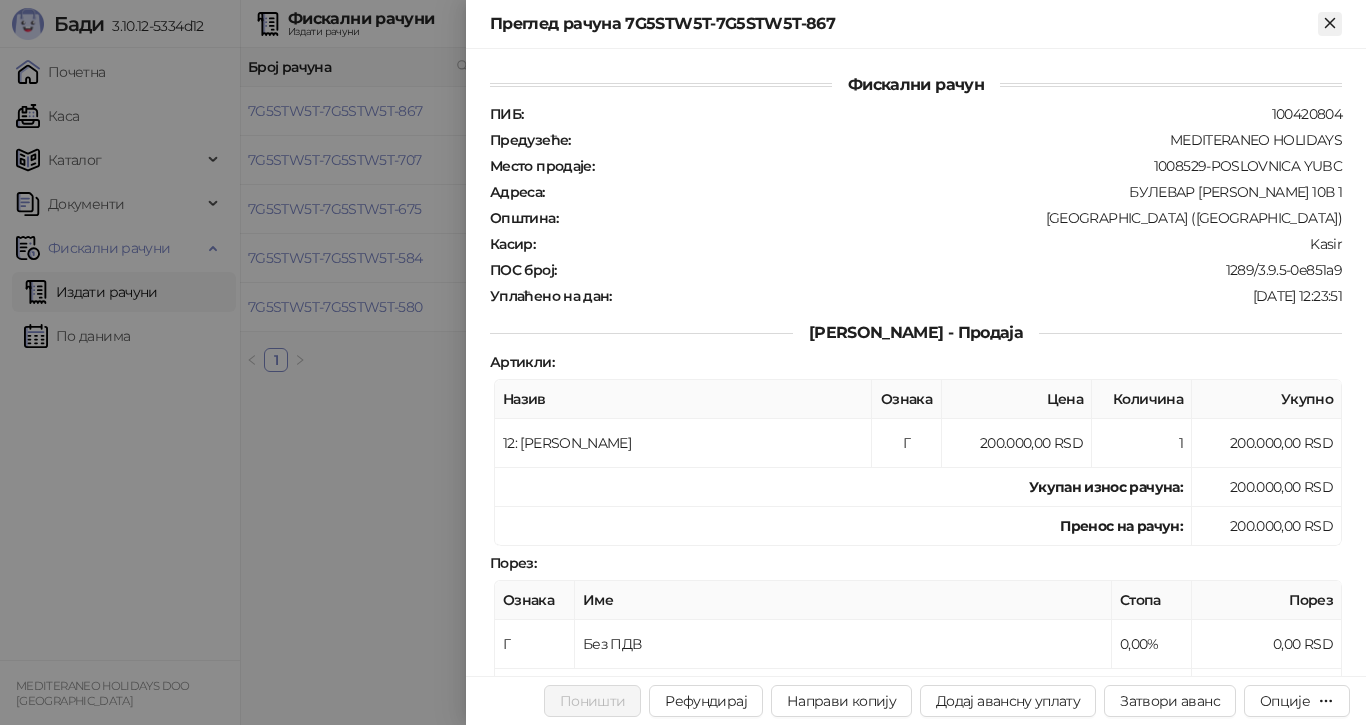 click 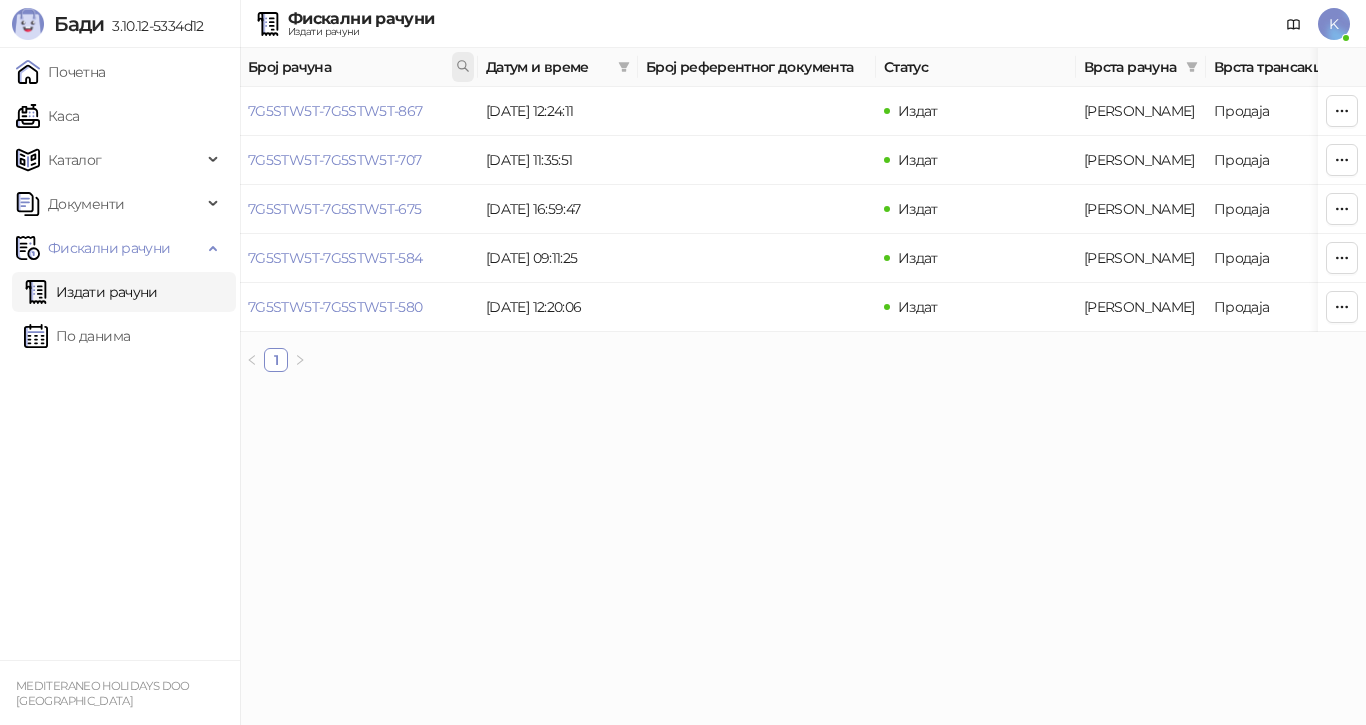 click 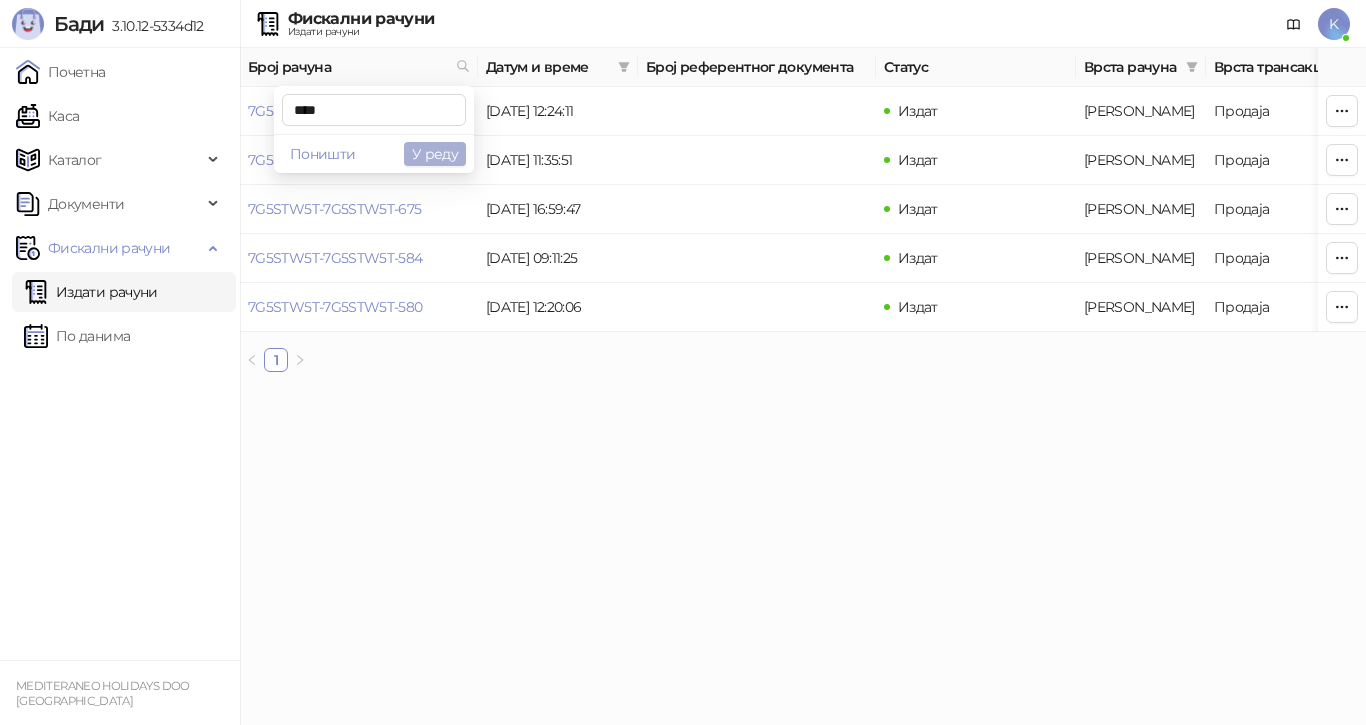 type on "****" 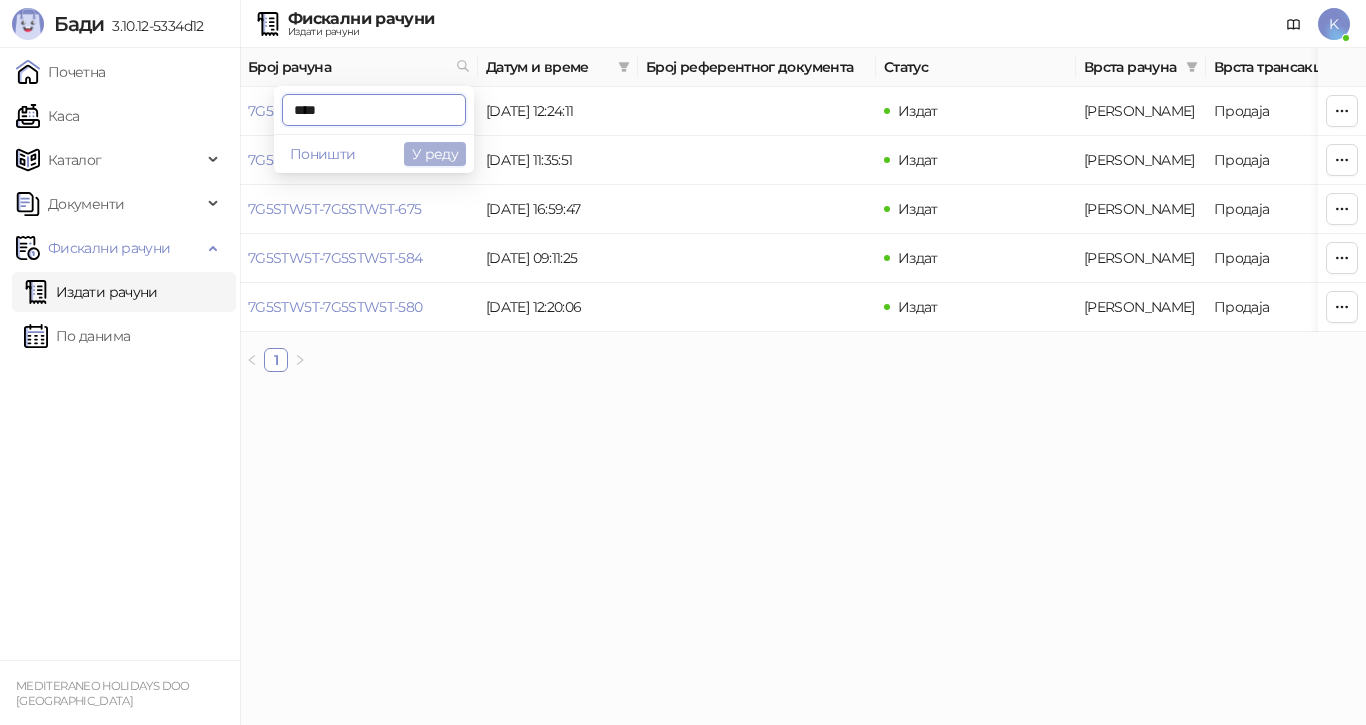 click on "У реду" at bounding box center (435, 154) 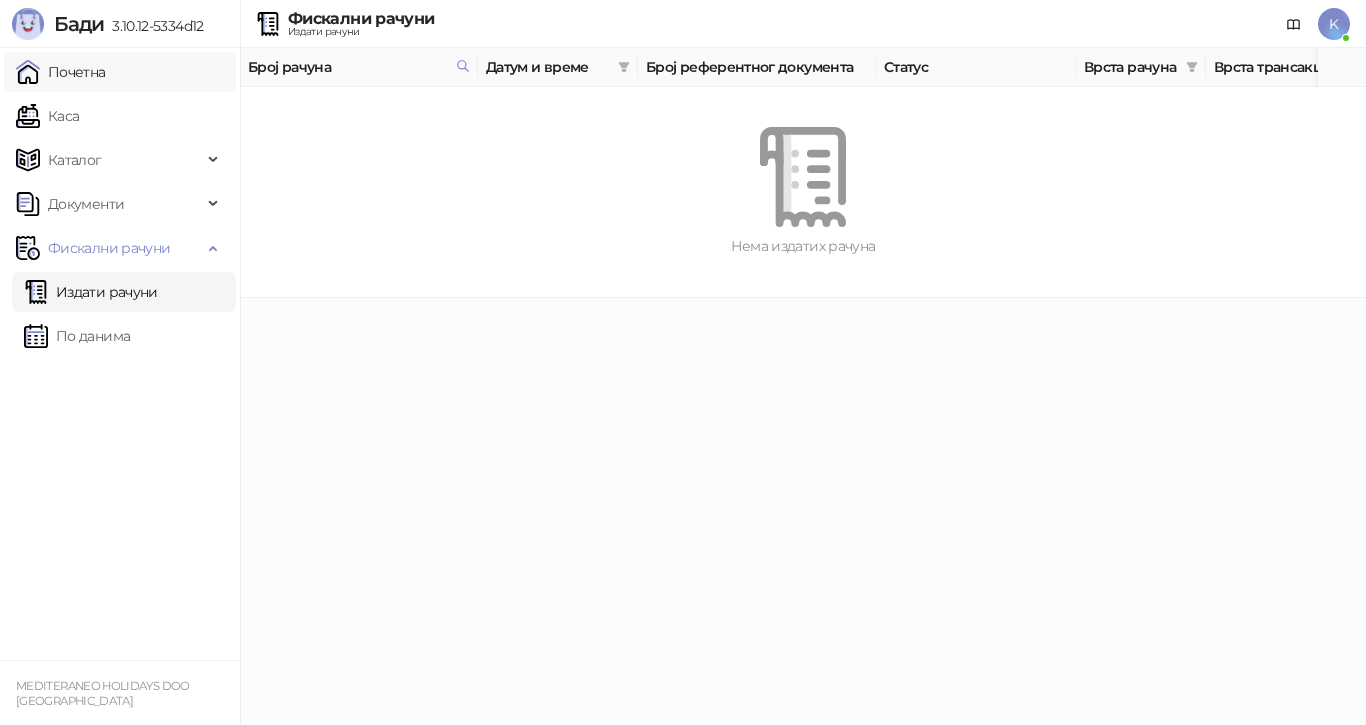 click on "Почетна" at bounding box center (61, 72) 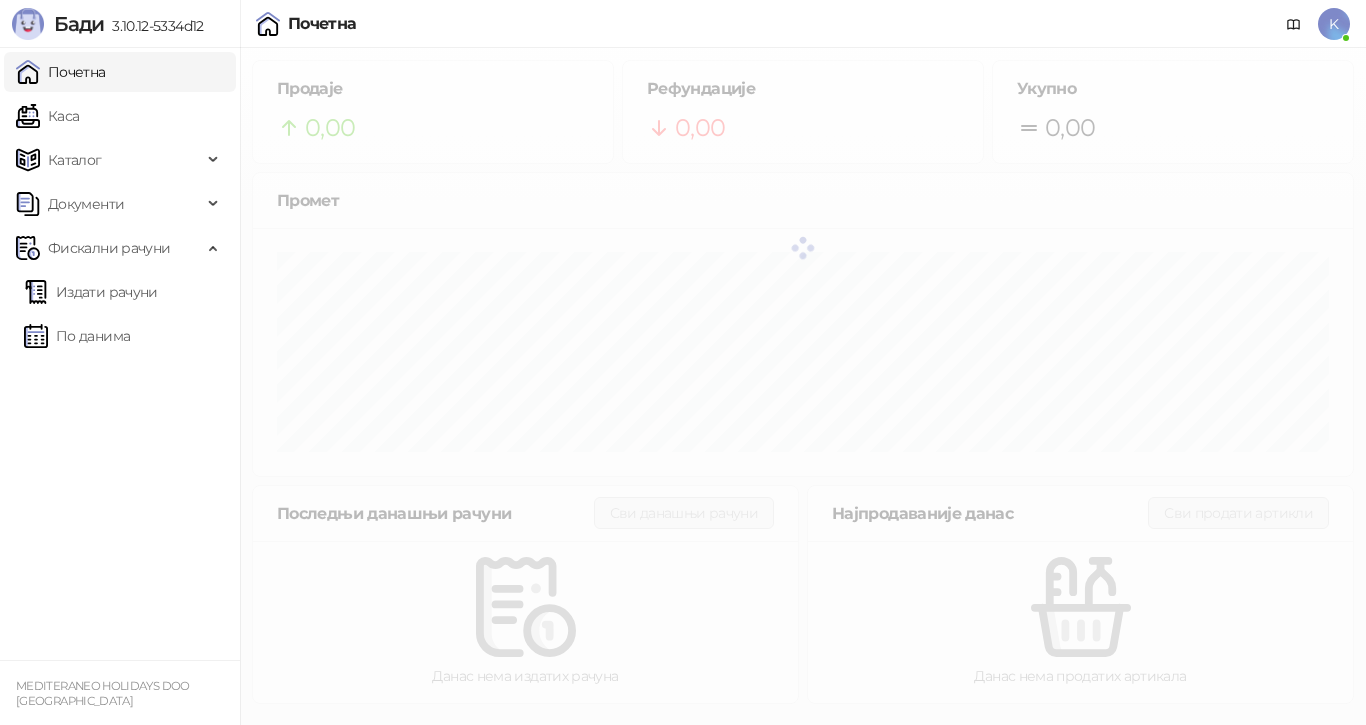 click on "Почетна [PERSON_NAME] Документи Фискални рачуни Издати рачуни По данима" at bounding box center (120, 354) 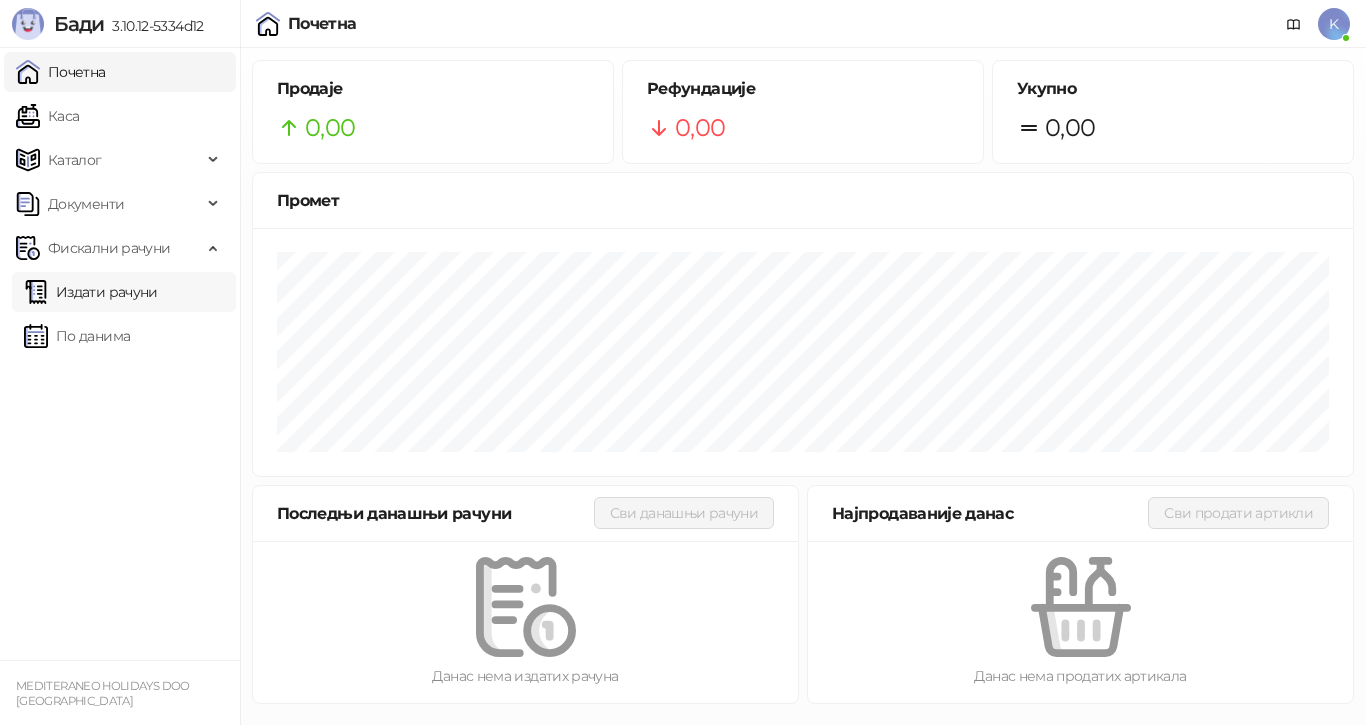 click on "Издати рачуни" at bounding box center [91, 292] 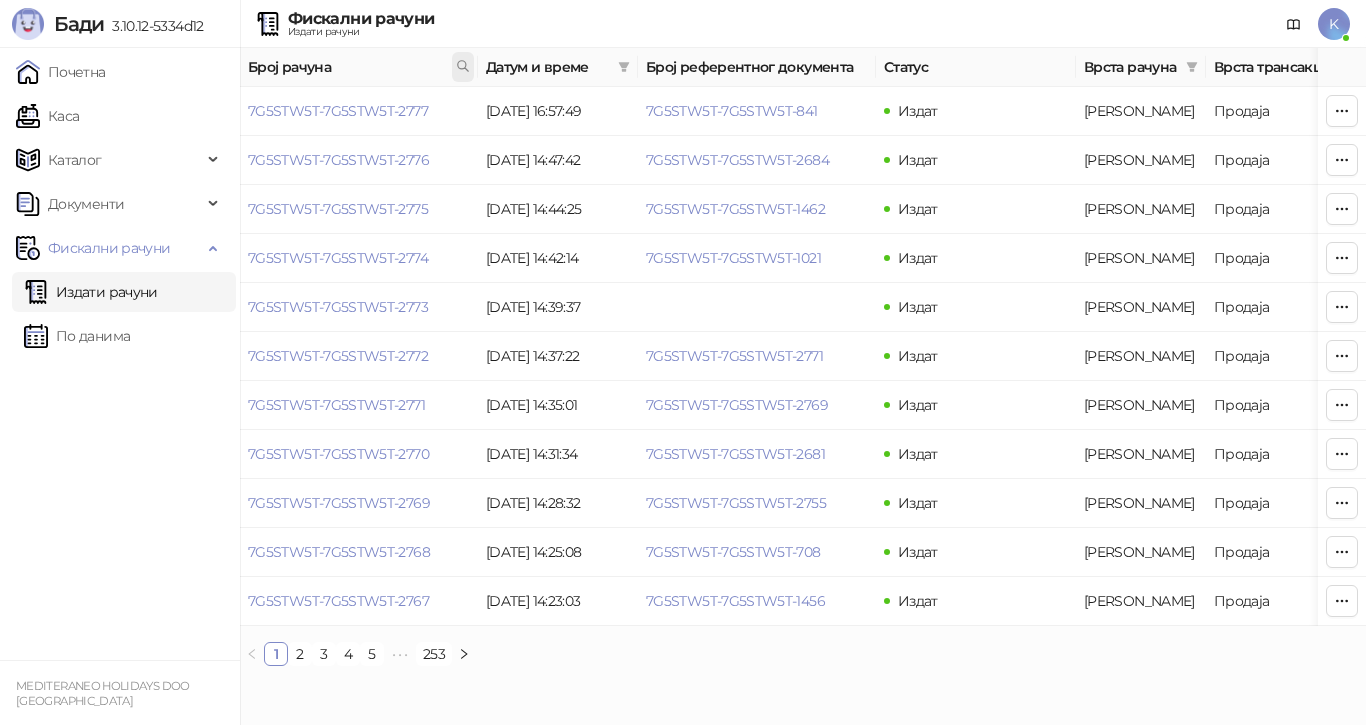 click 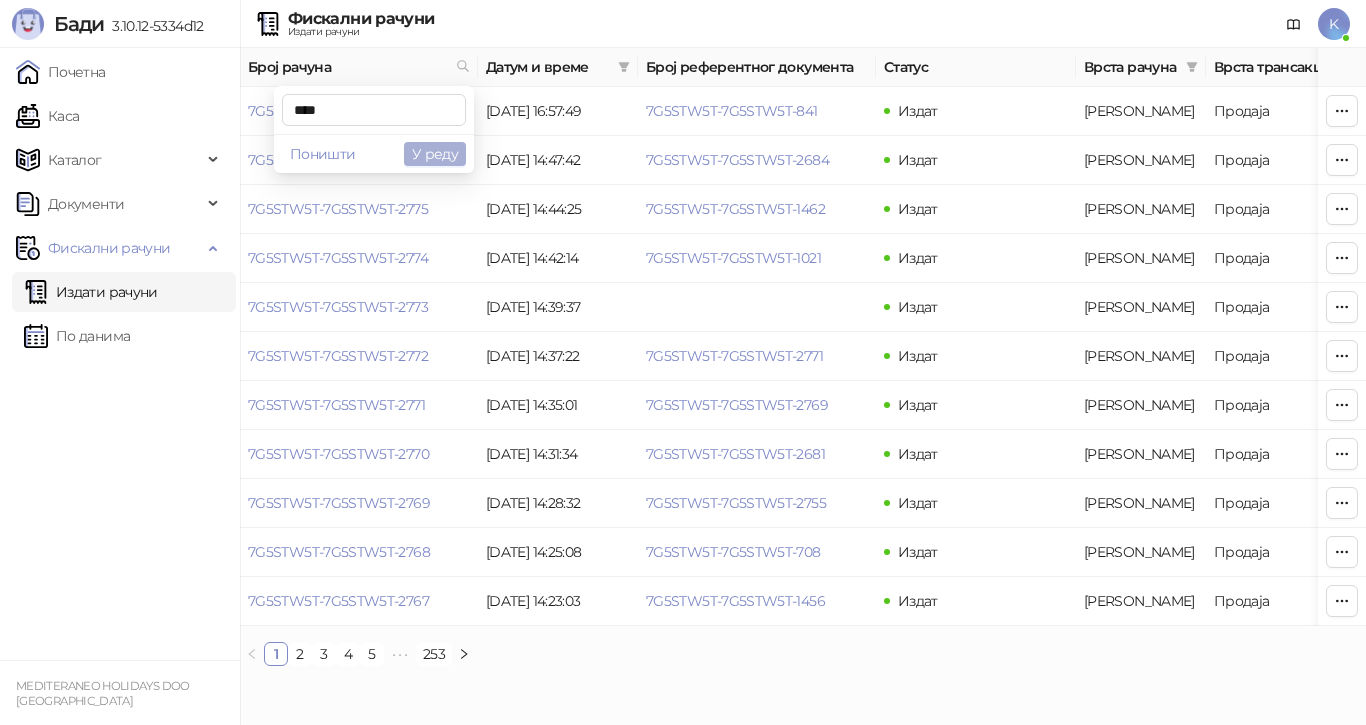 type on "****" 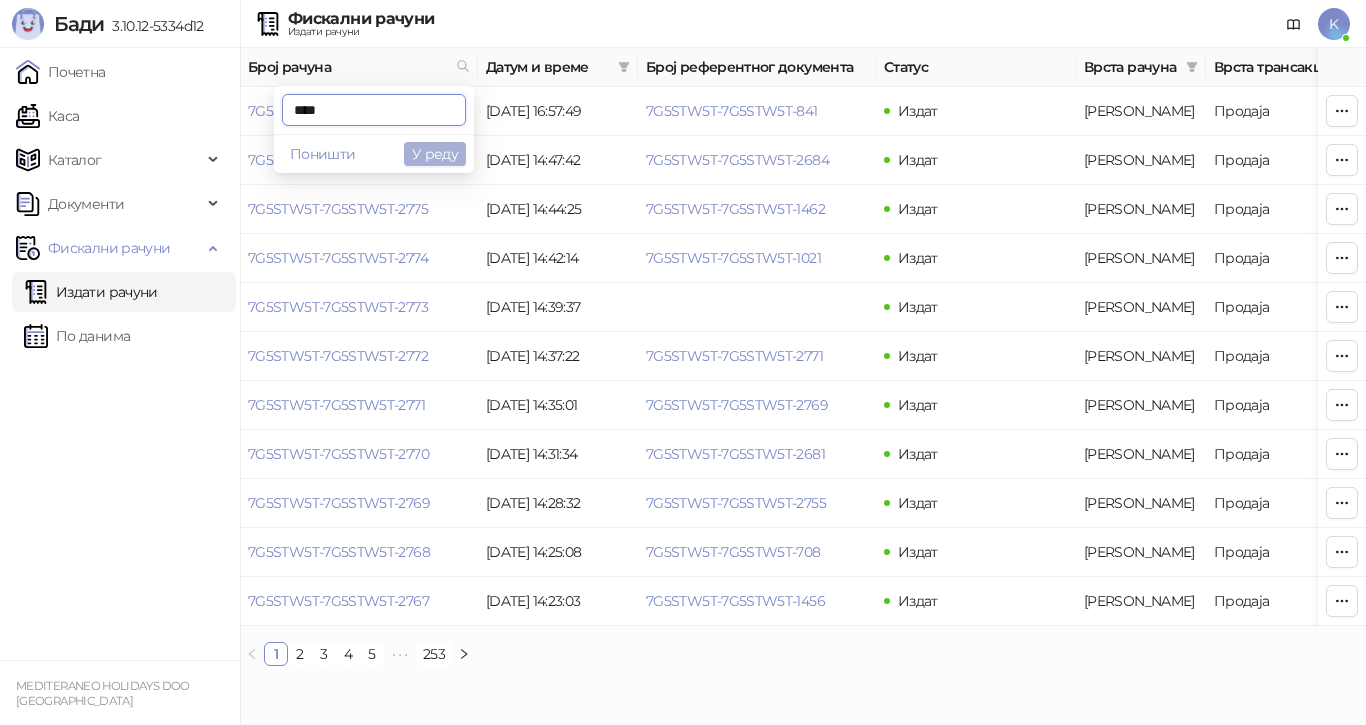 click on "У реду" at bounding box center (435, 154) 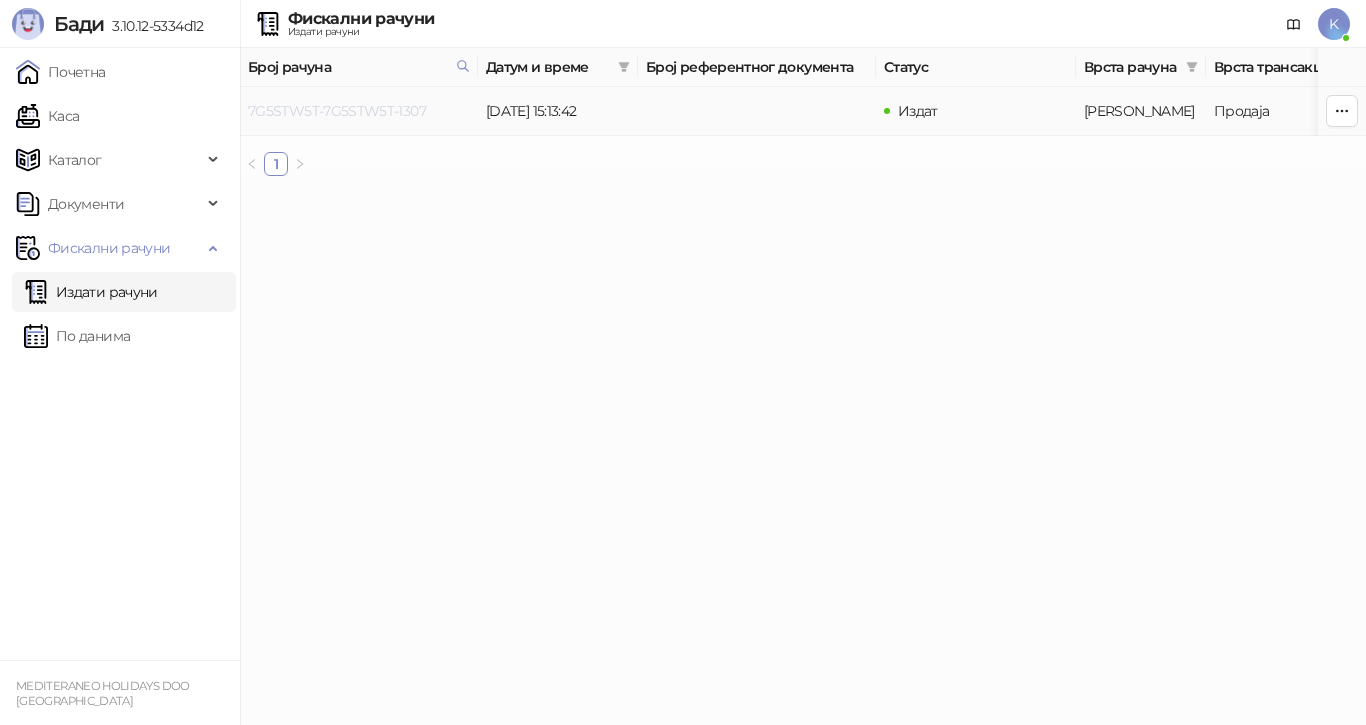 click on "7G5STW5T-7G5STW5T-1307" at bounding box center (337, 111) 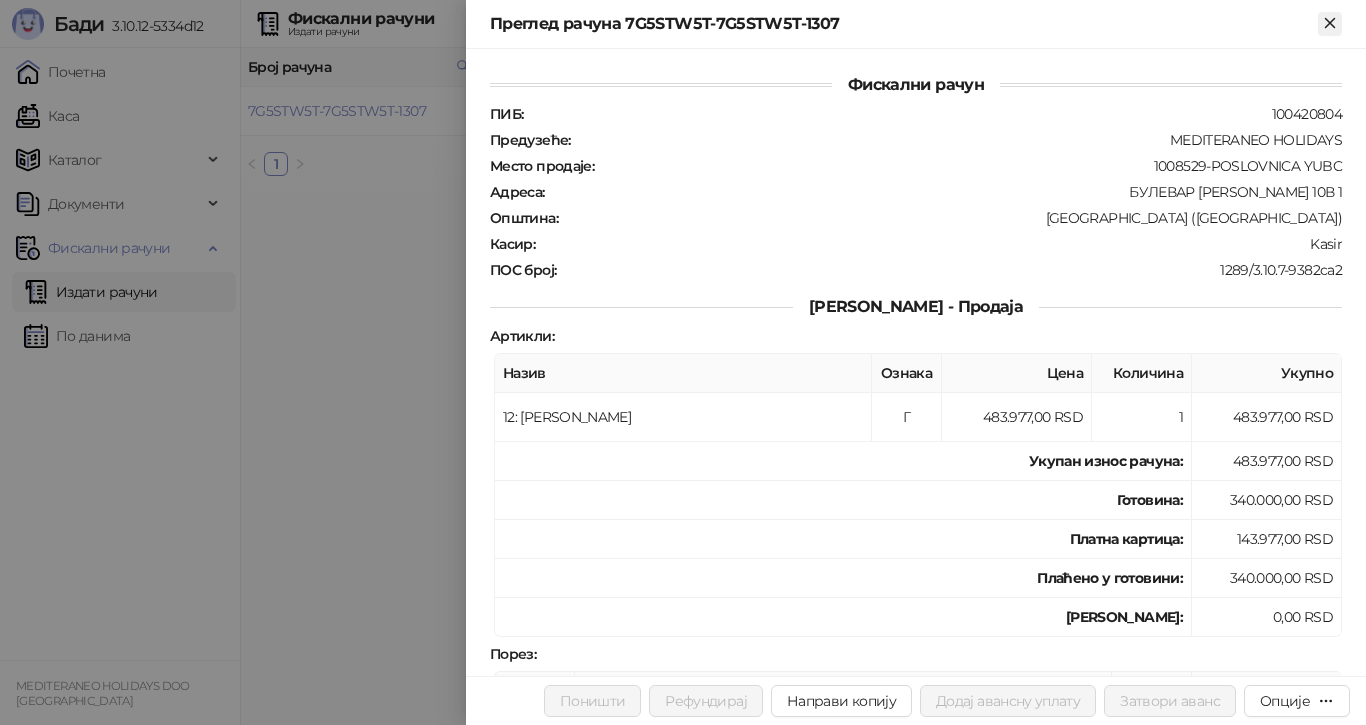click 